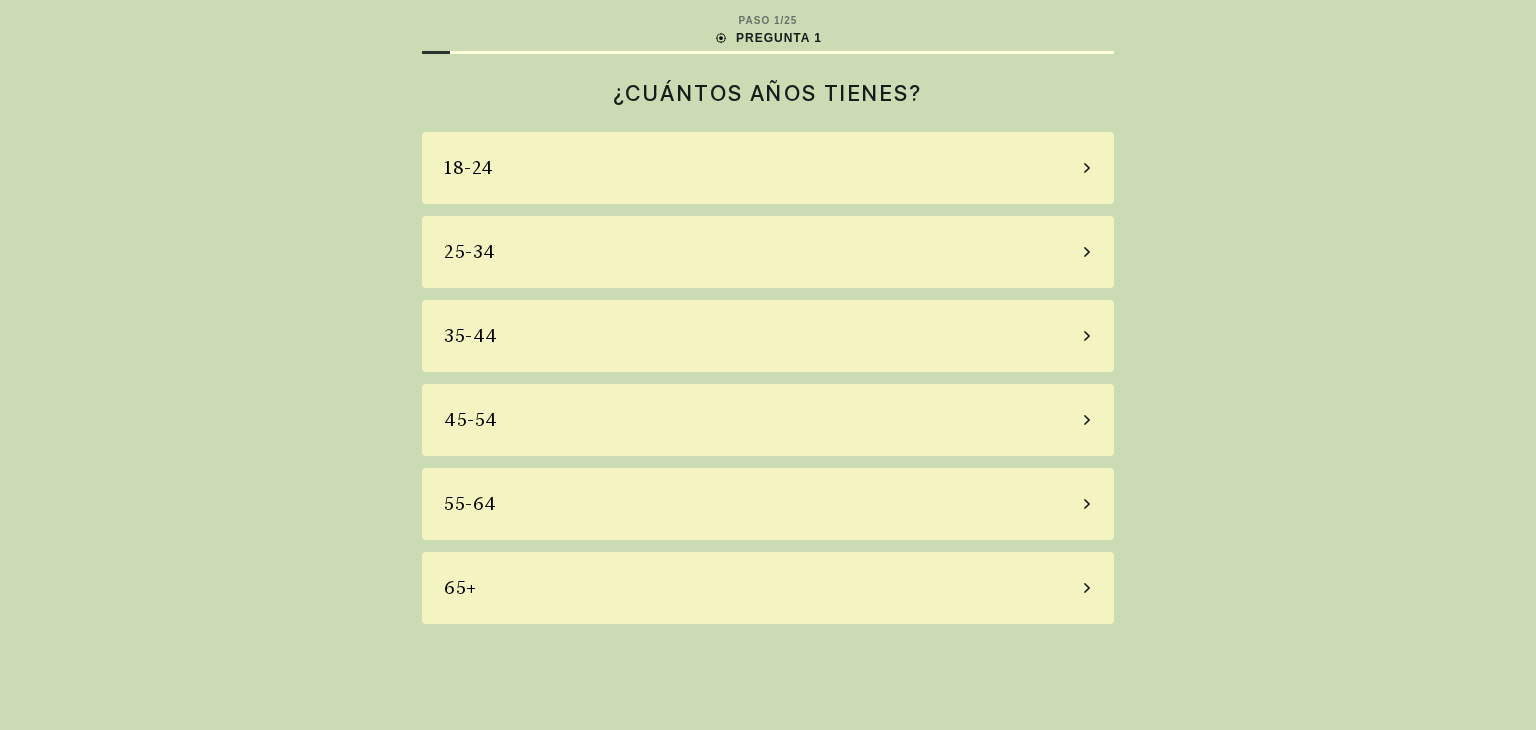 scroll, scrollTop: 0, scrollLeft: 0, axis: both 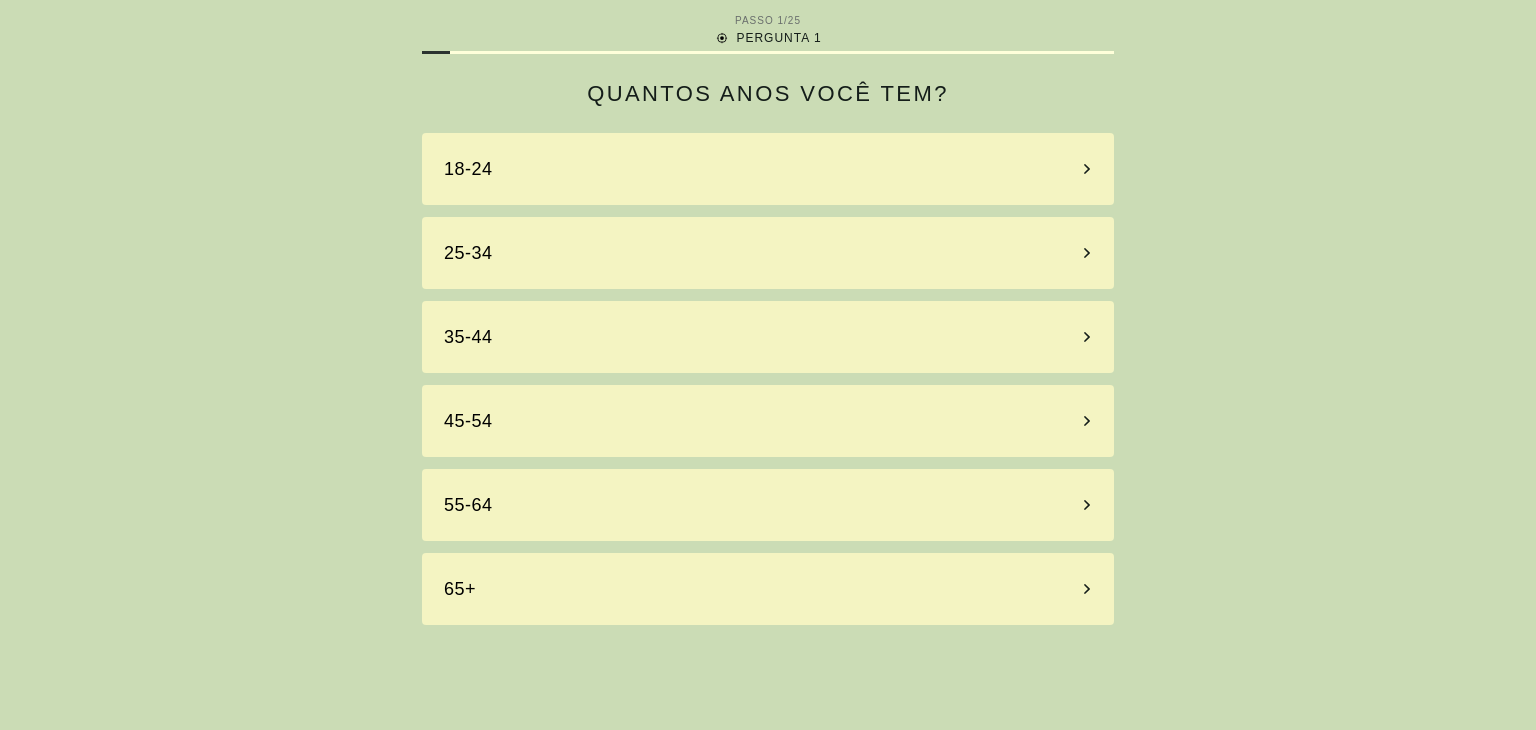 click on "QUANTOS ANOS VOCÊ TEM?" at bounding box center [768, 93] 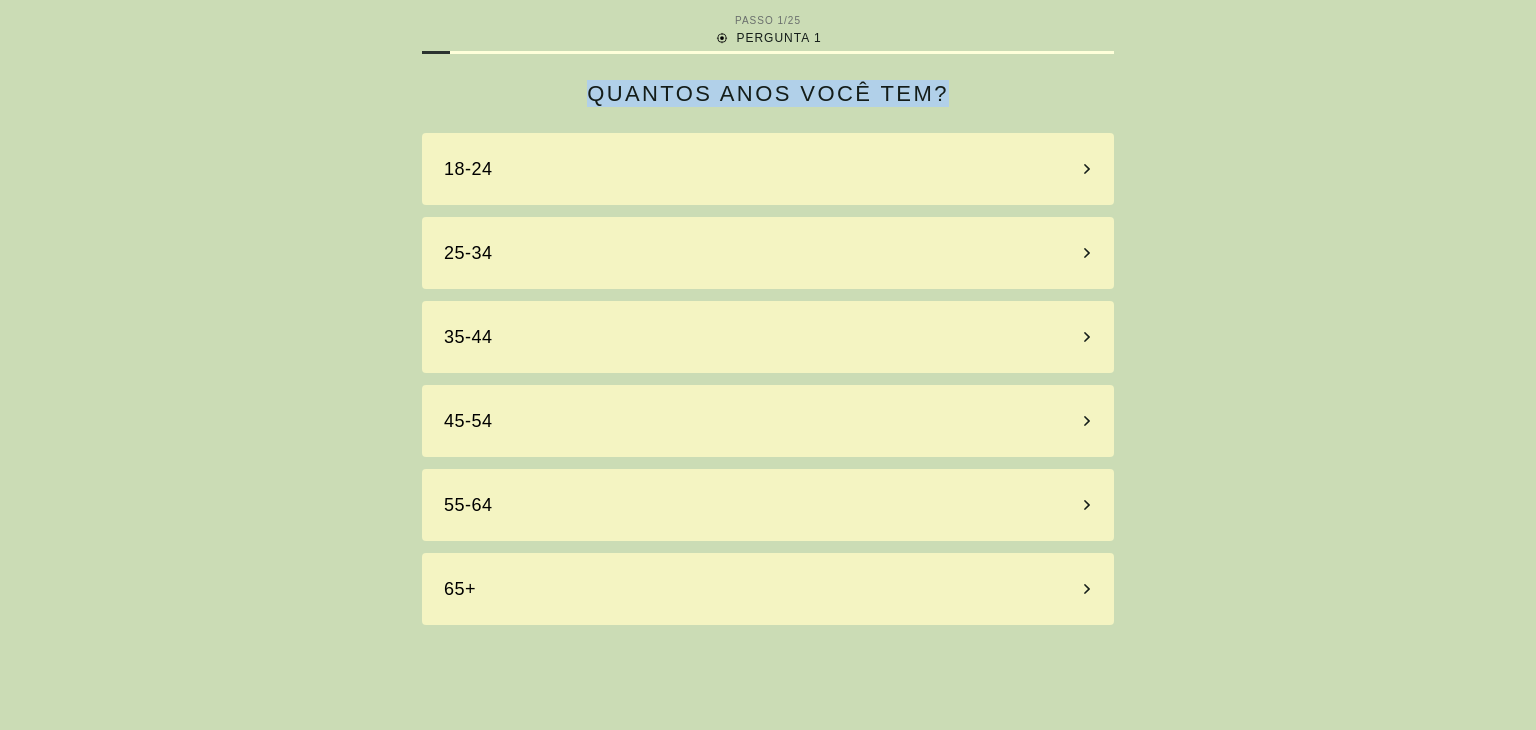 drag, startPoint x: 597, startPoint y: 89, endPoint x: 1020, endPoint y: 87, distance: 423.00473 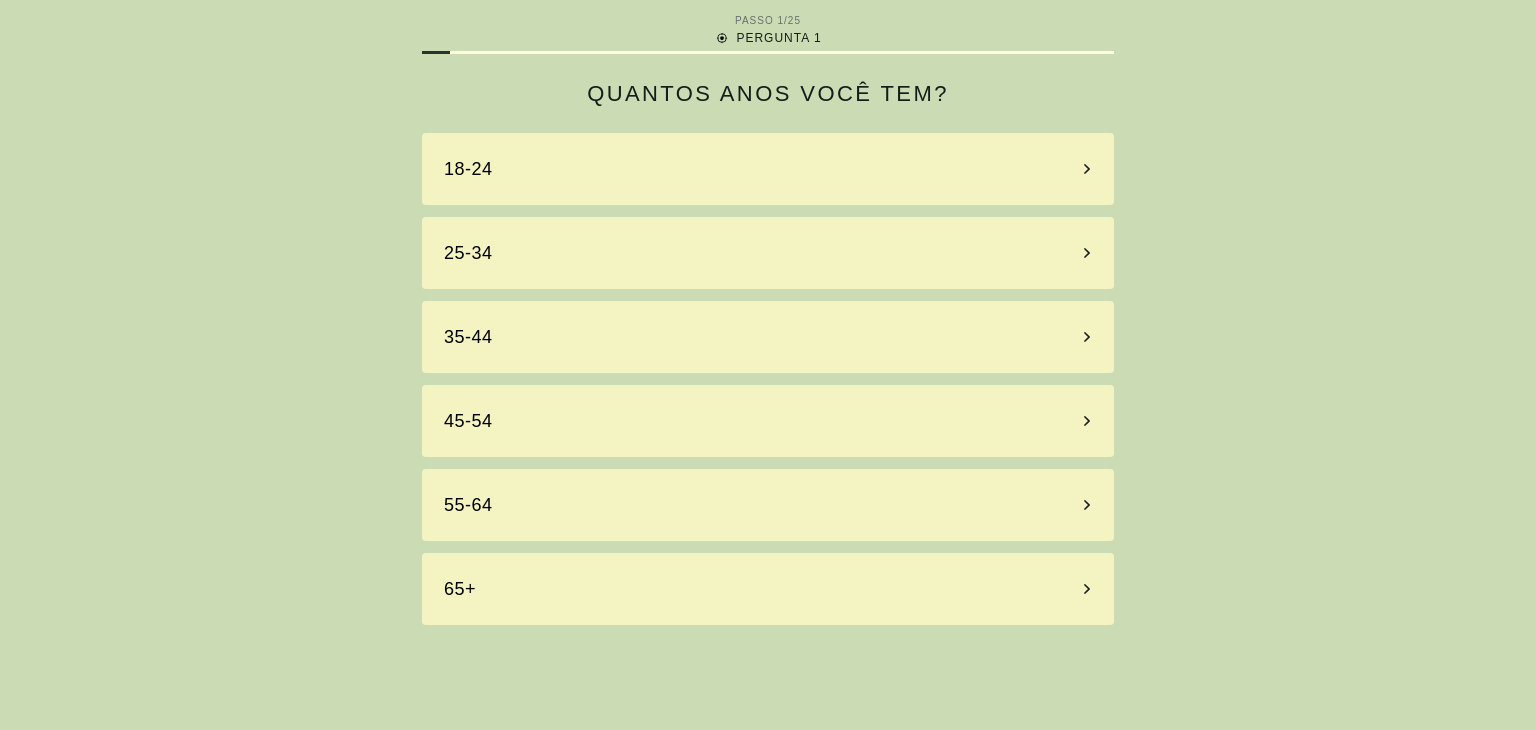 click on "25-34" at bounding box center [768, 253] 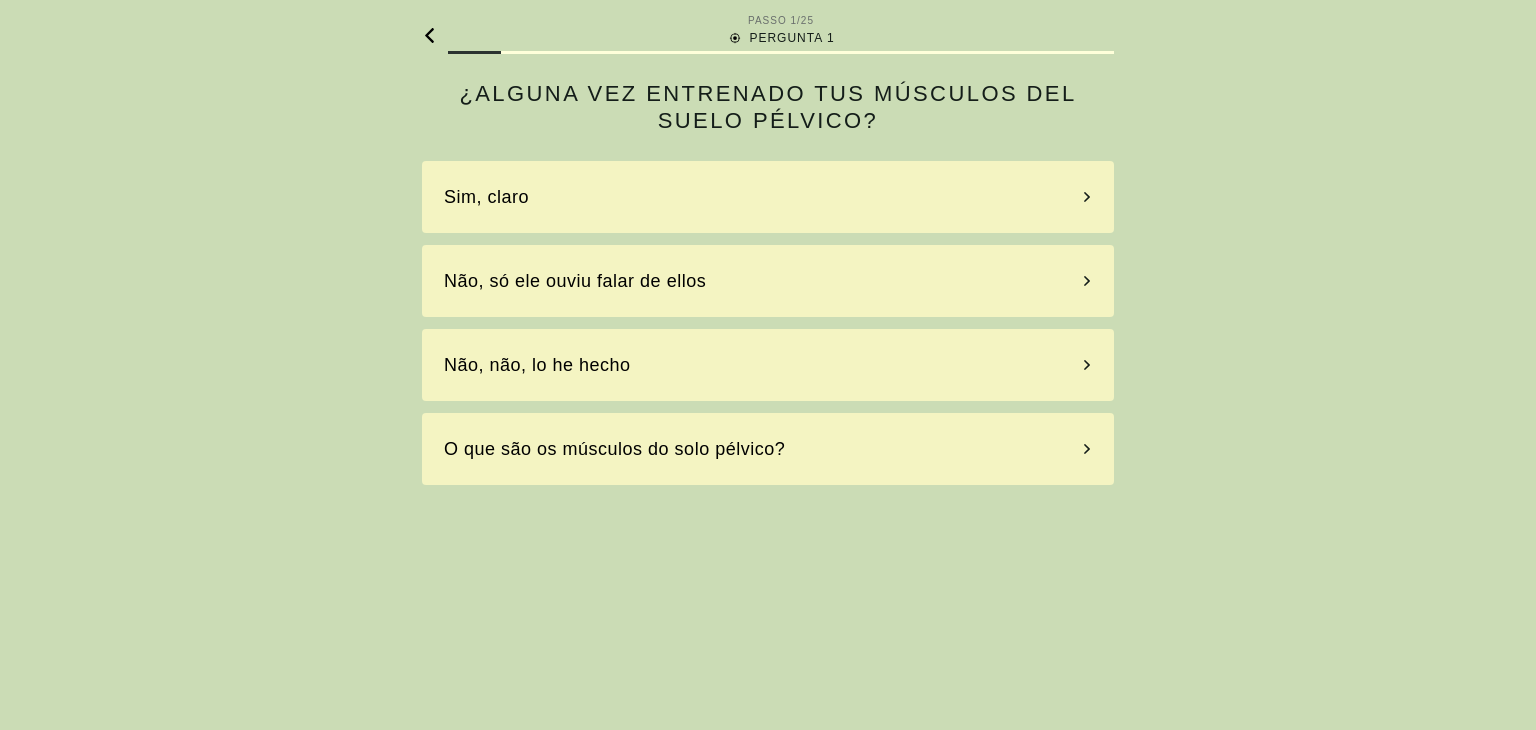 click on "Não, só ele ouviu falar de ellos" at bounding box center [768, 281] 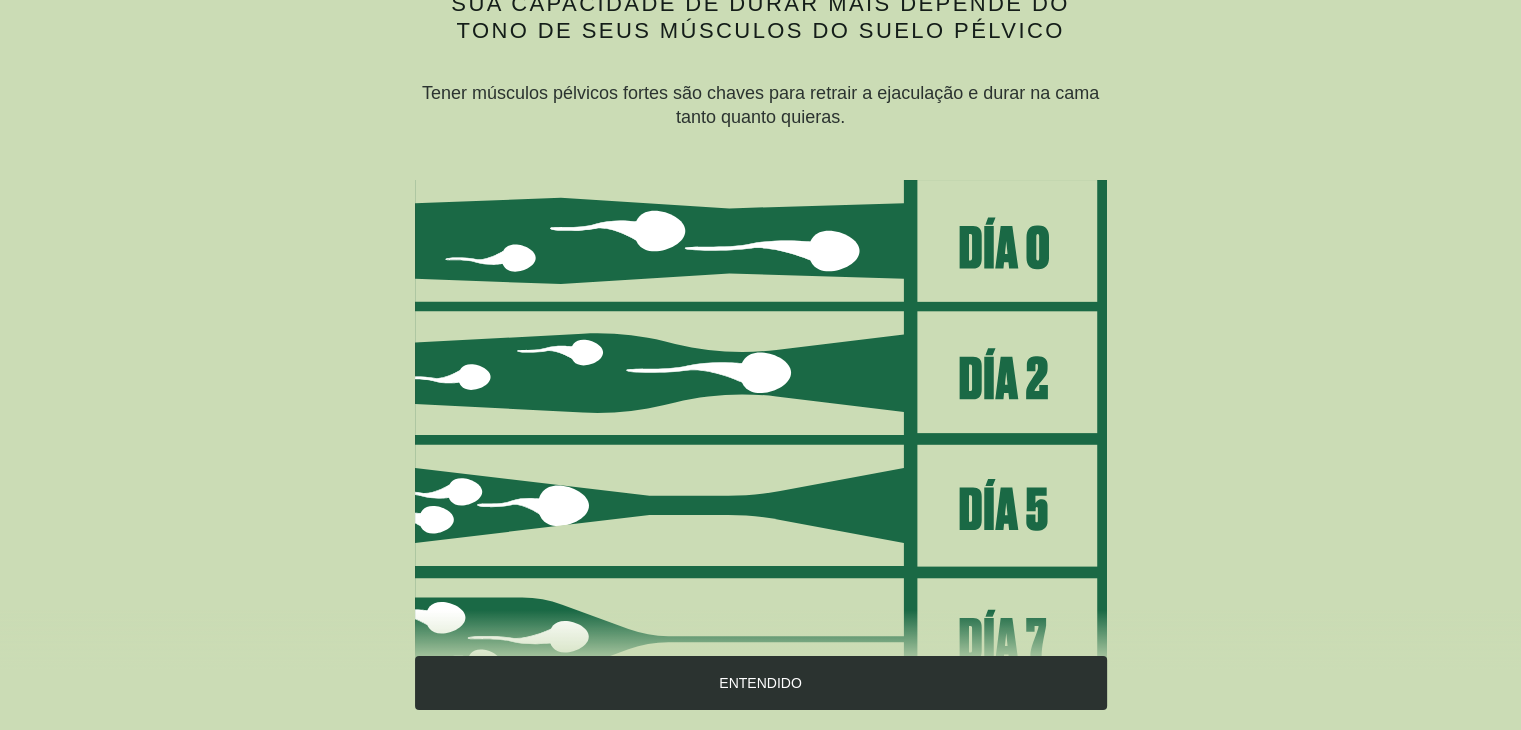 scroll, scrollTop: 200, scrollLeft: 0, axis: vertical 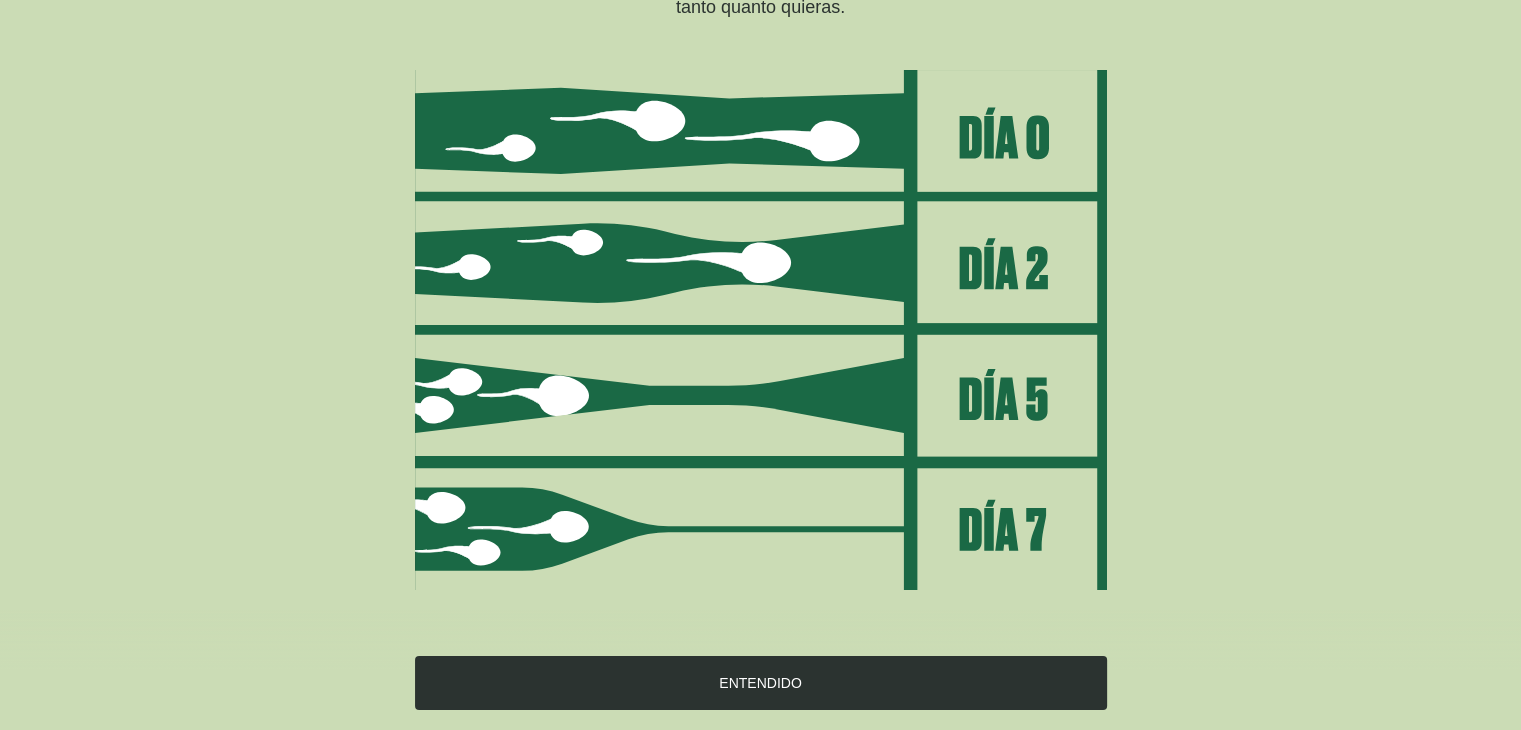 click on "ENTENDIDO" at bounding box center (761, 683) 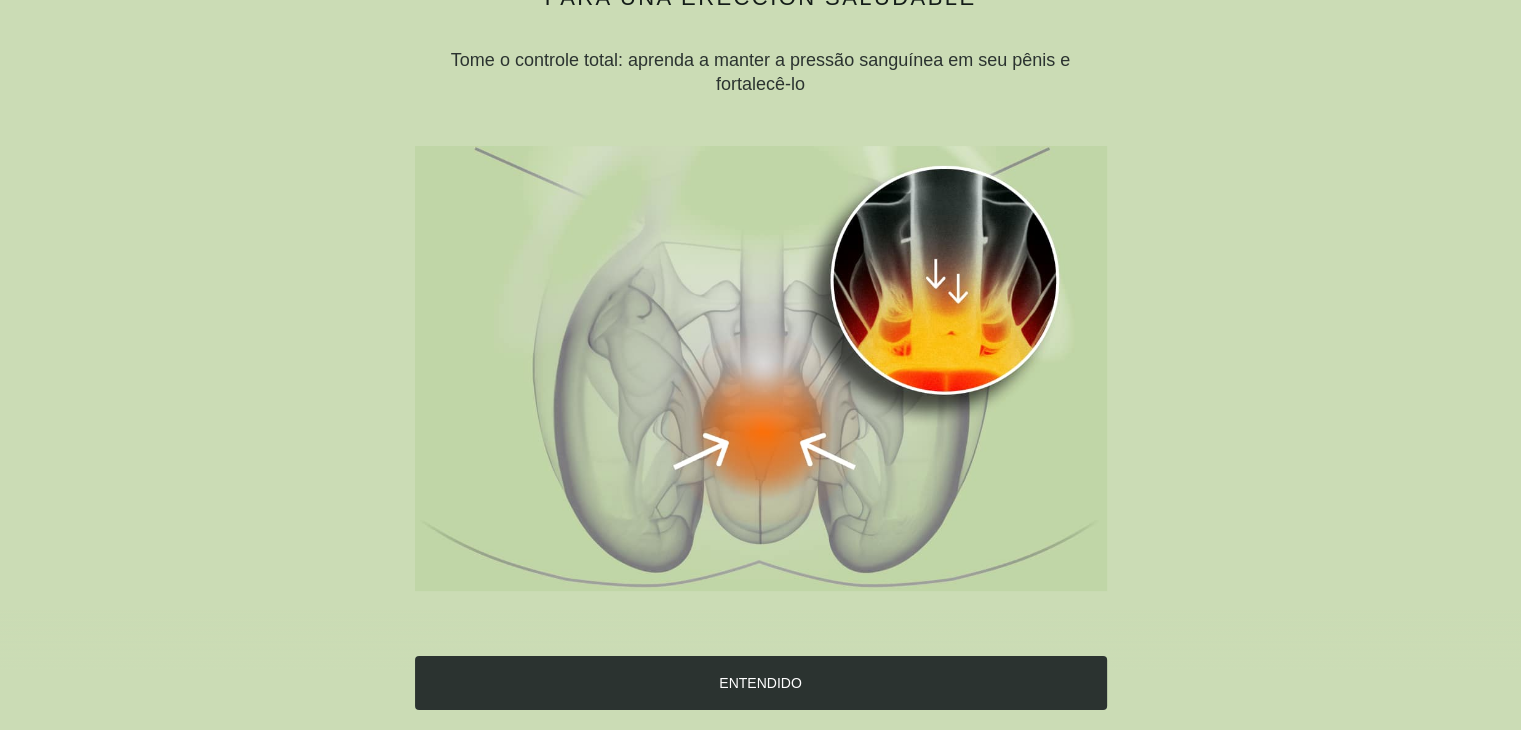 scroll, scrollTop: 121, scrollLeft: 0, axis: vertical 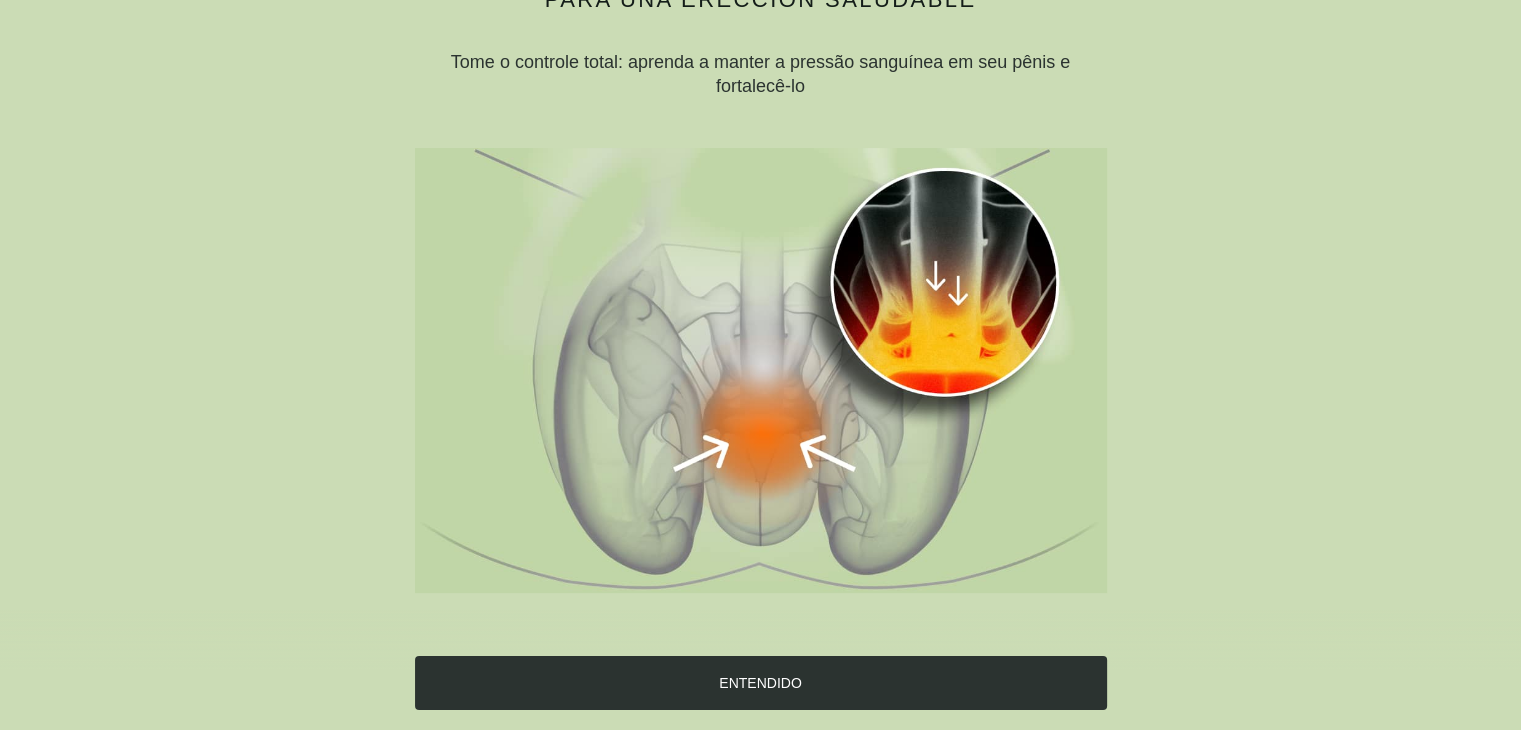 click on "ENTENDIDO" at bounding box center [761, 683] 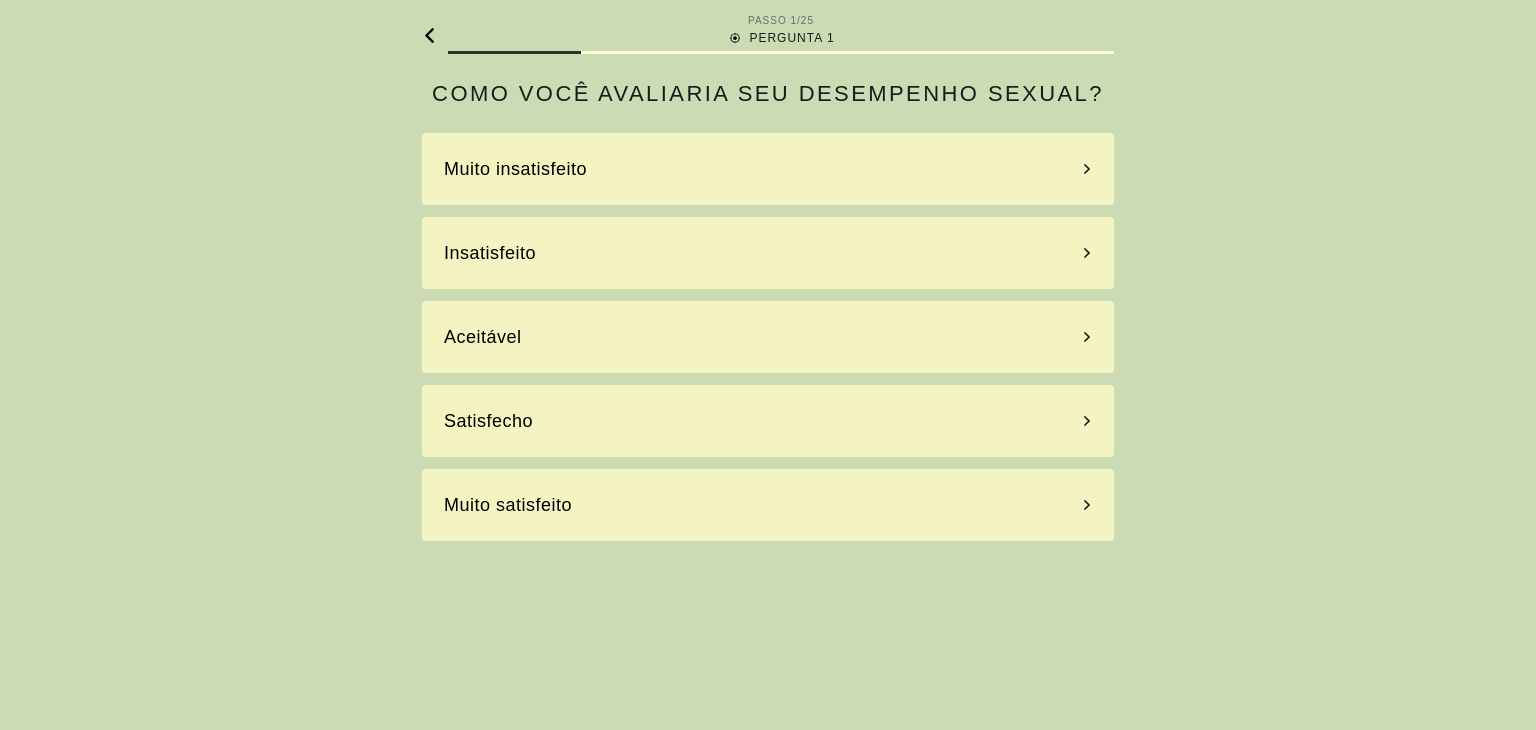 click on "Insatisfeito" at bounding box center (768, 253) 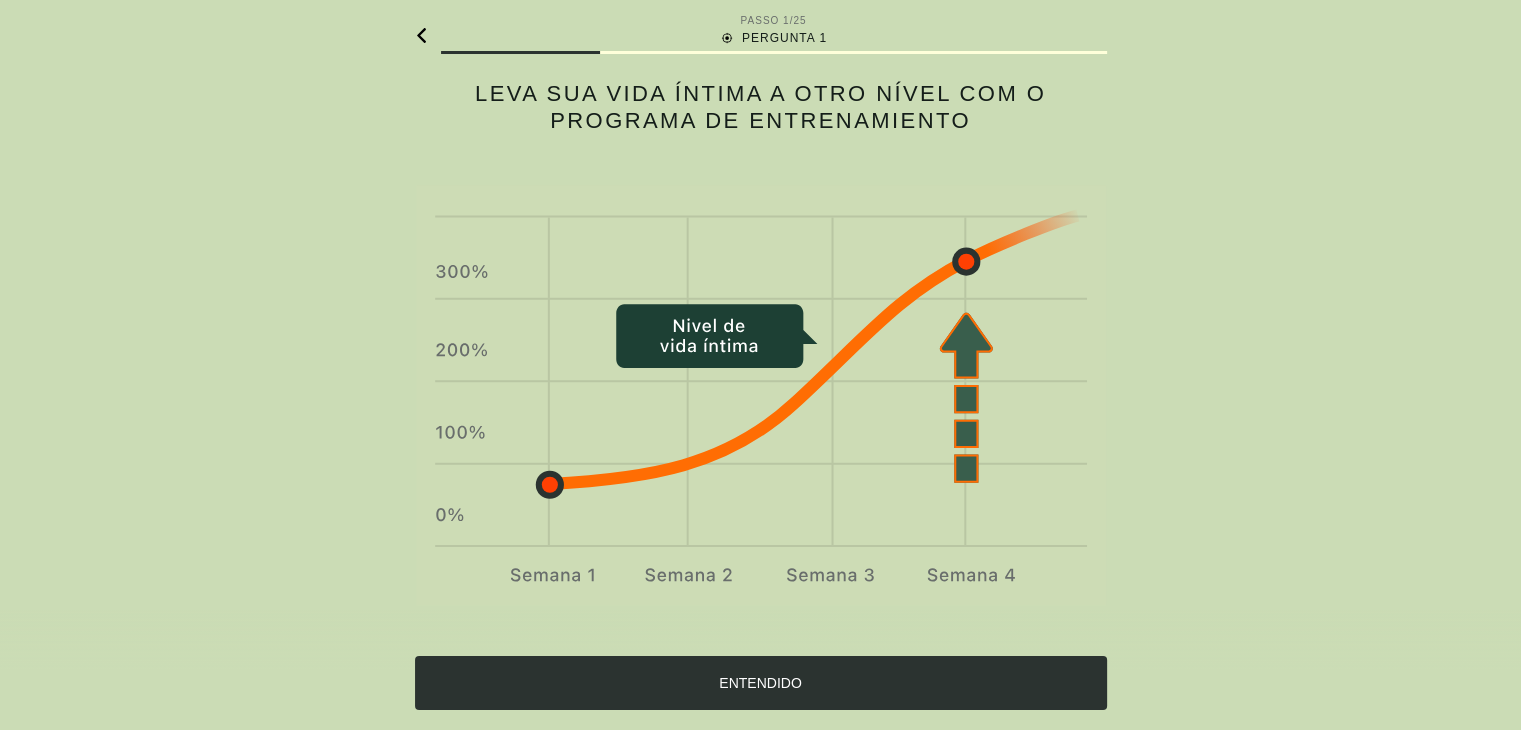 click on "ENTENDIDO" at bounding box center [761, 683] 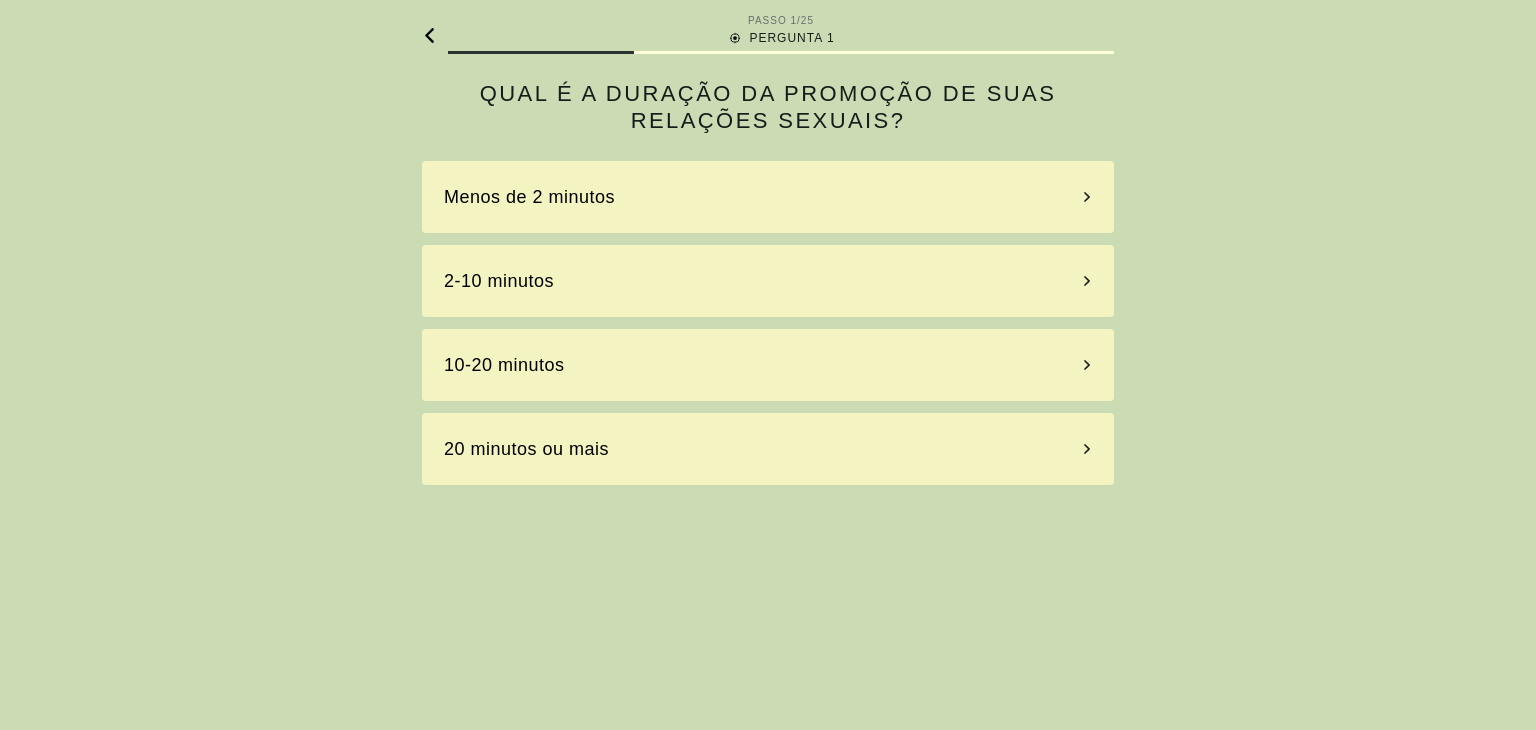 click on "10-20 minutos" at bounding box center (768, 365) 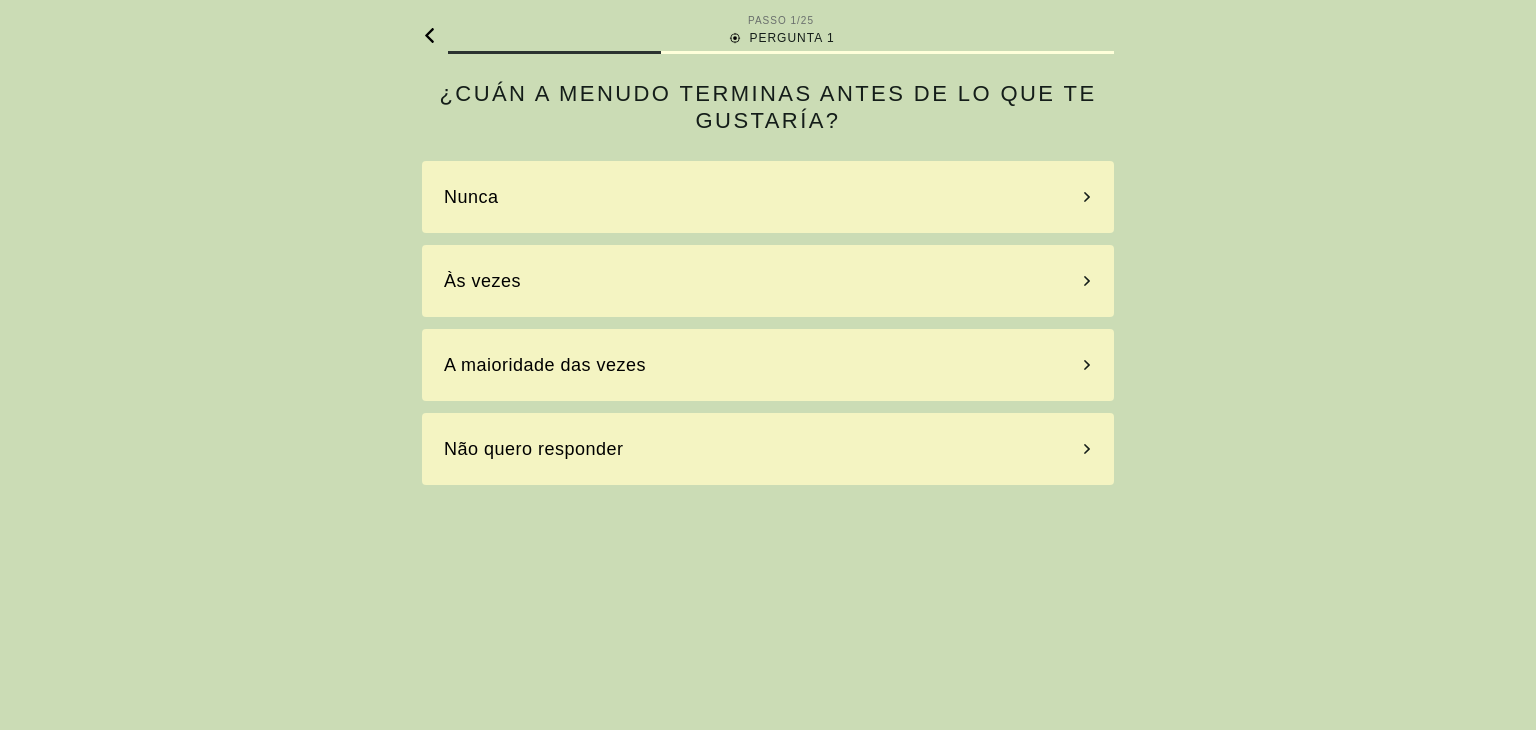 click on "A maioridade das vezes" at bounding box center (768, 365) 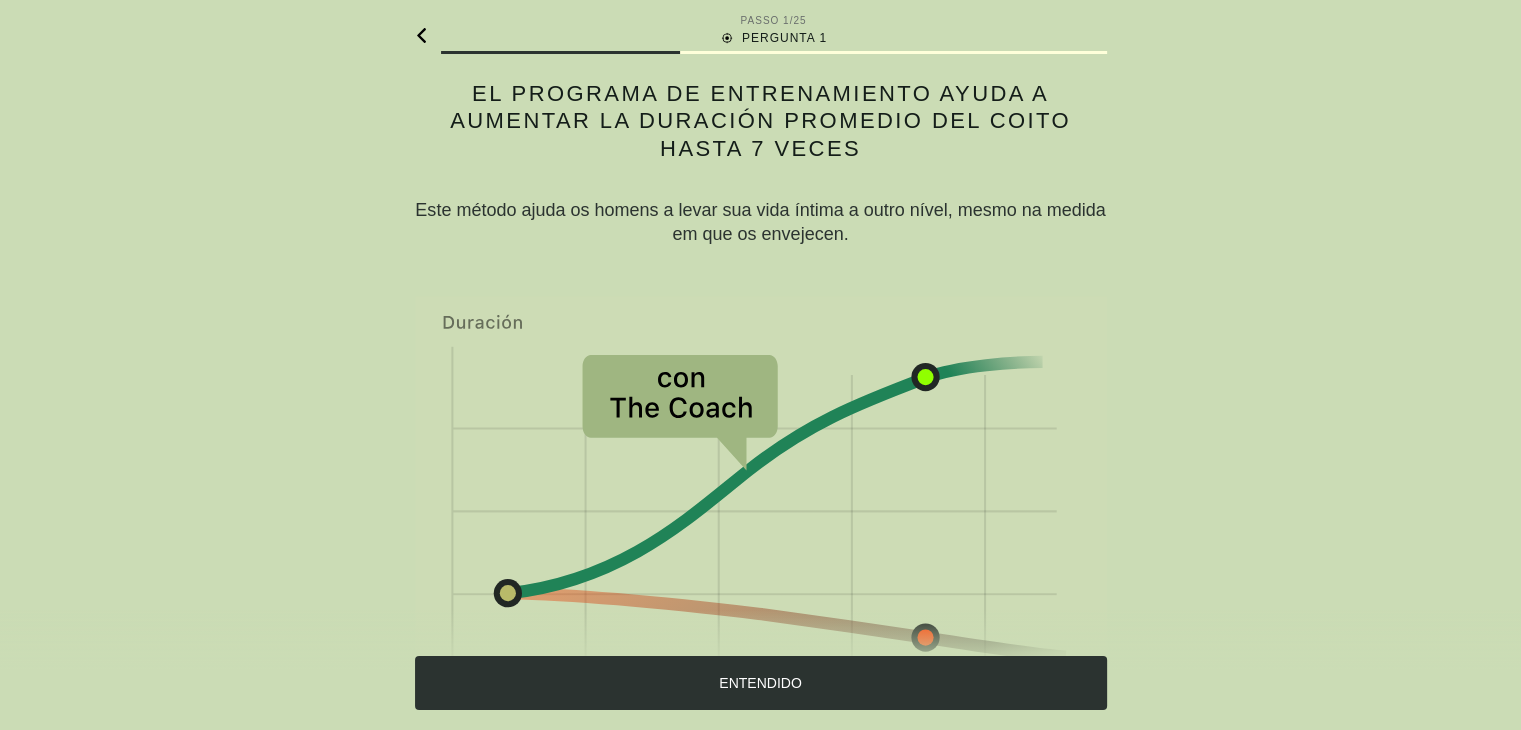 click on "ENTENDIDO" at bounding box center (760, 683) 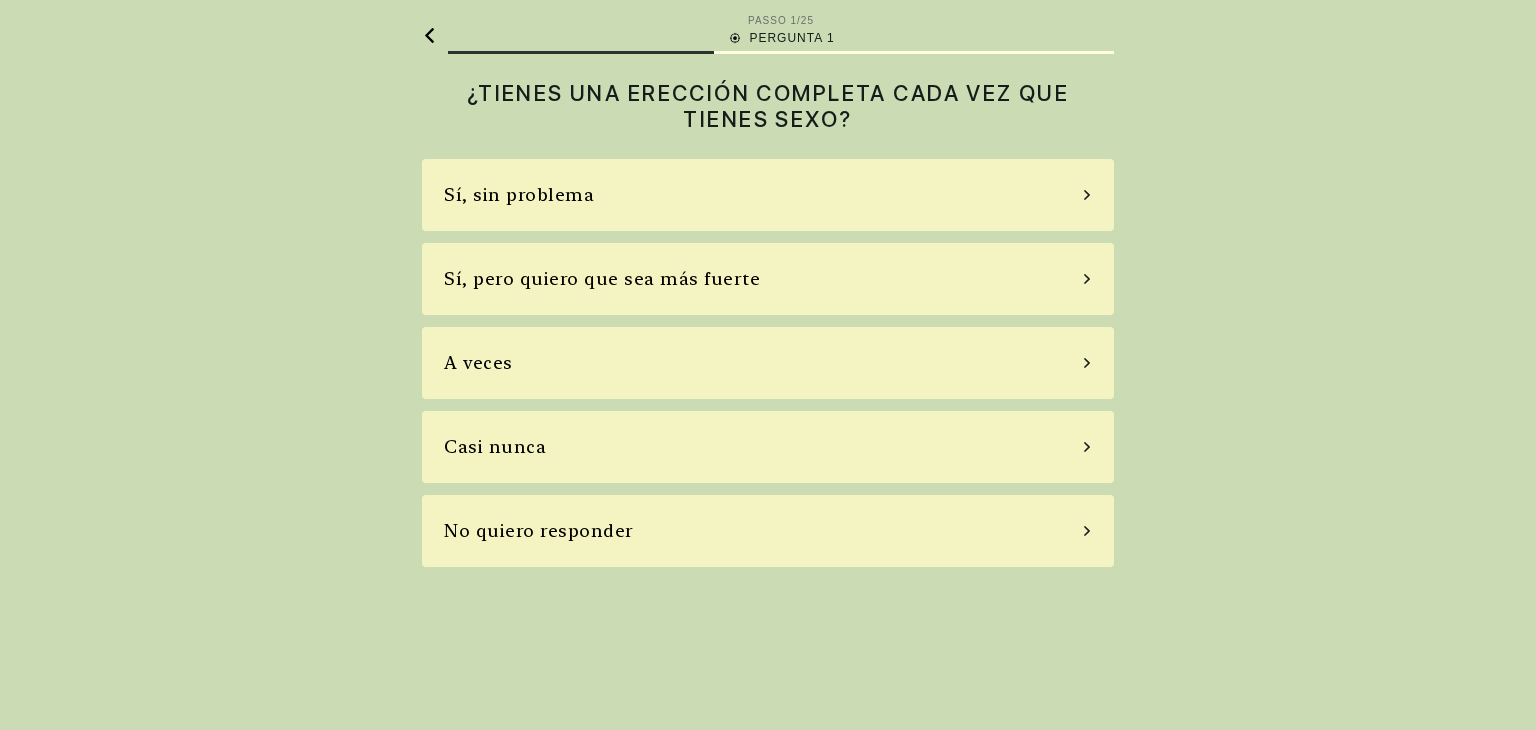 click on "A veces" at bounding box center (768, 363) 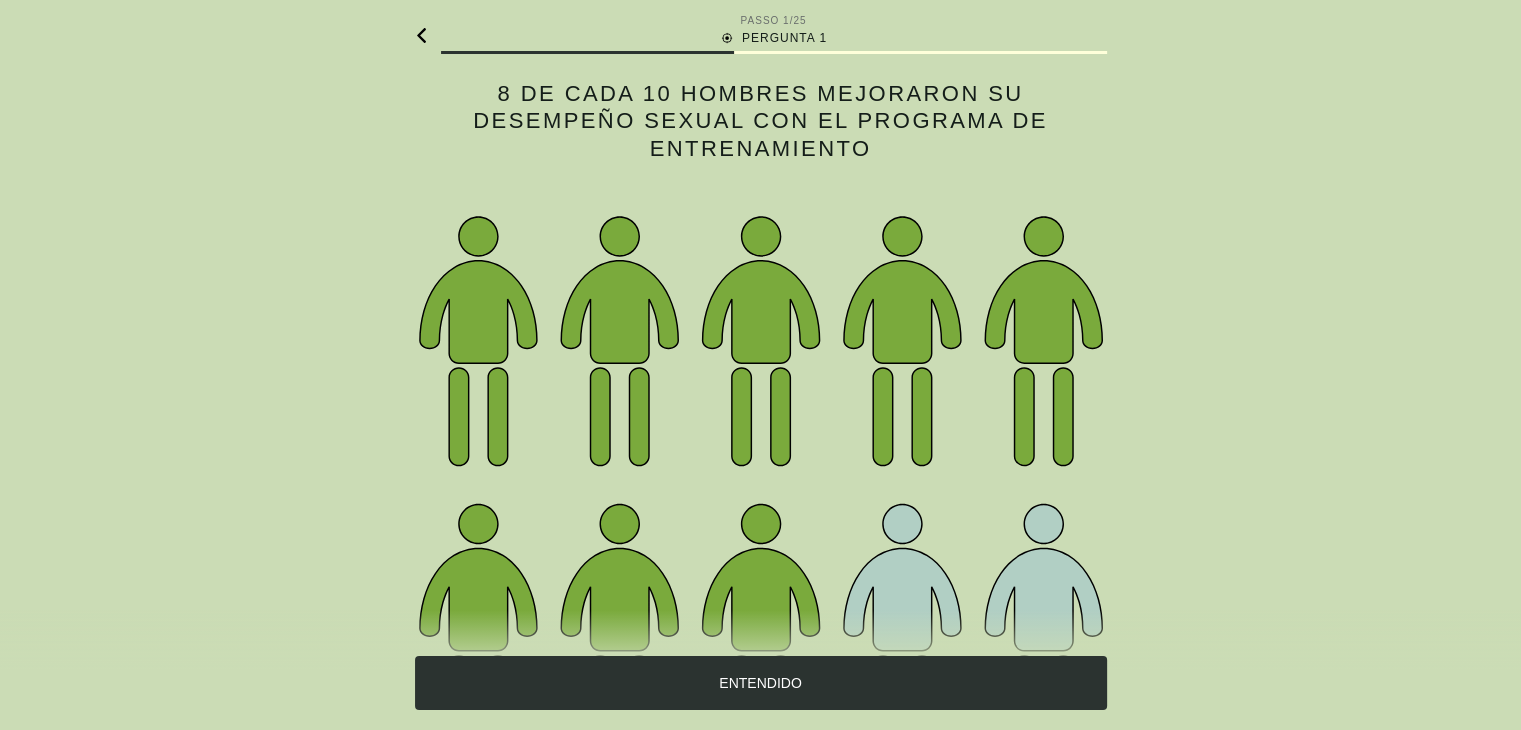 click on "ENTENDIDO" at bounding box center [761, 683] 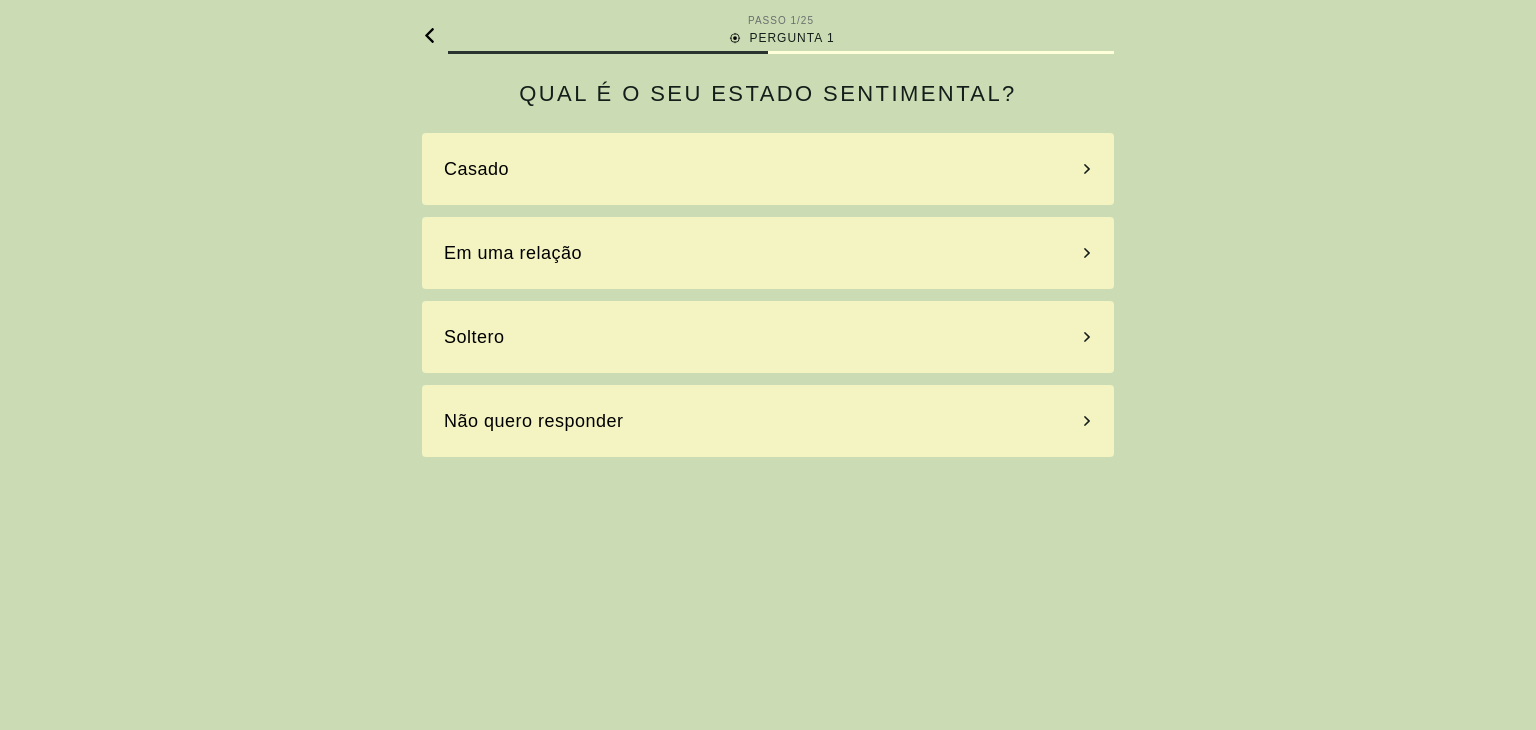 click on "Em uma relação" at bounding box center (768, 253) 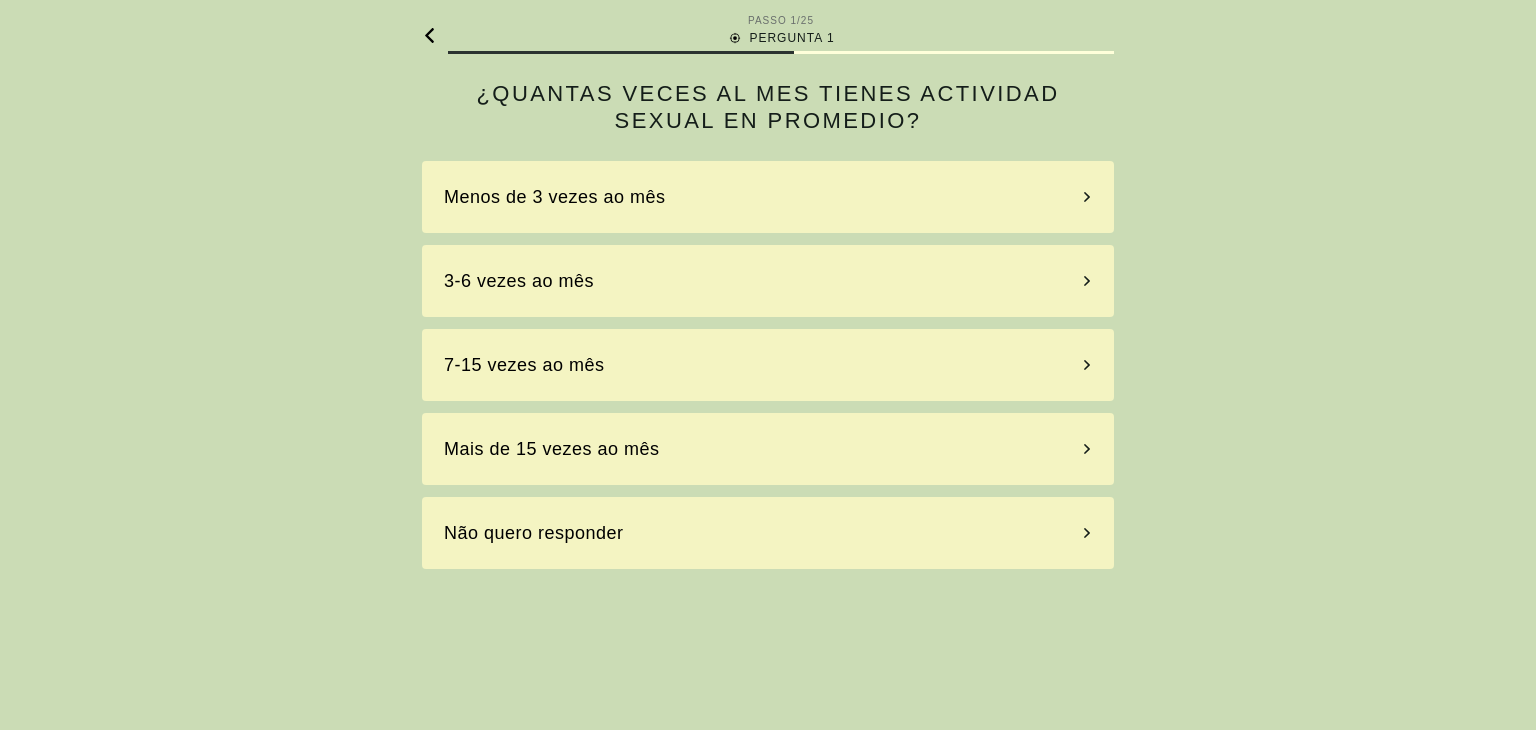click on "7-15 vezes ao mês" at bounding box center [768, 365] 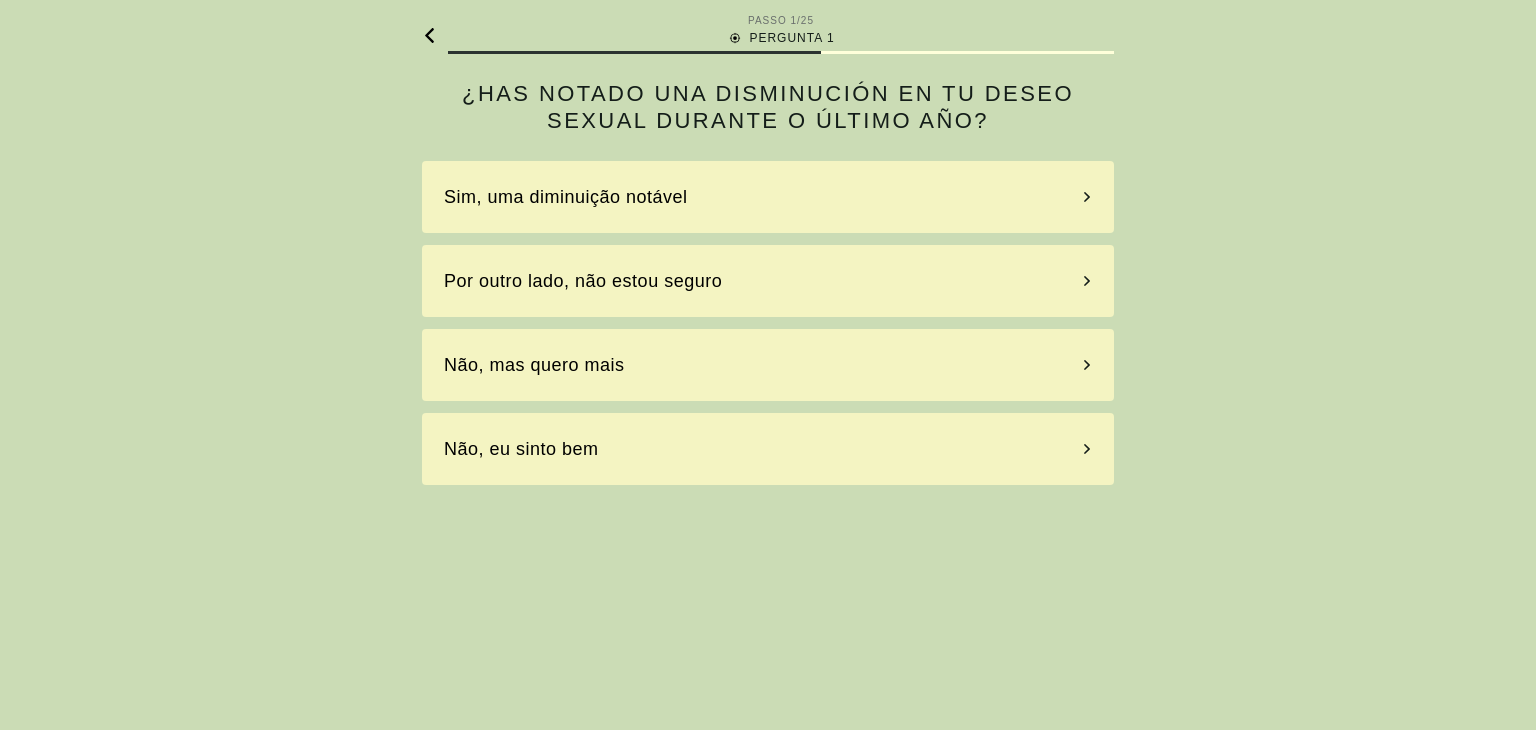 click on "Não, mas quero mais" at bounding box center (768, 365) 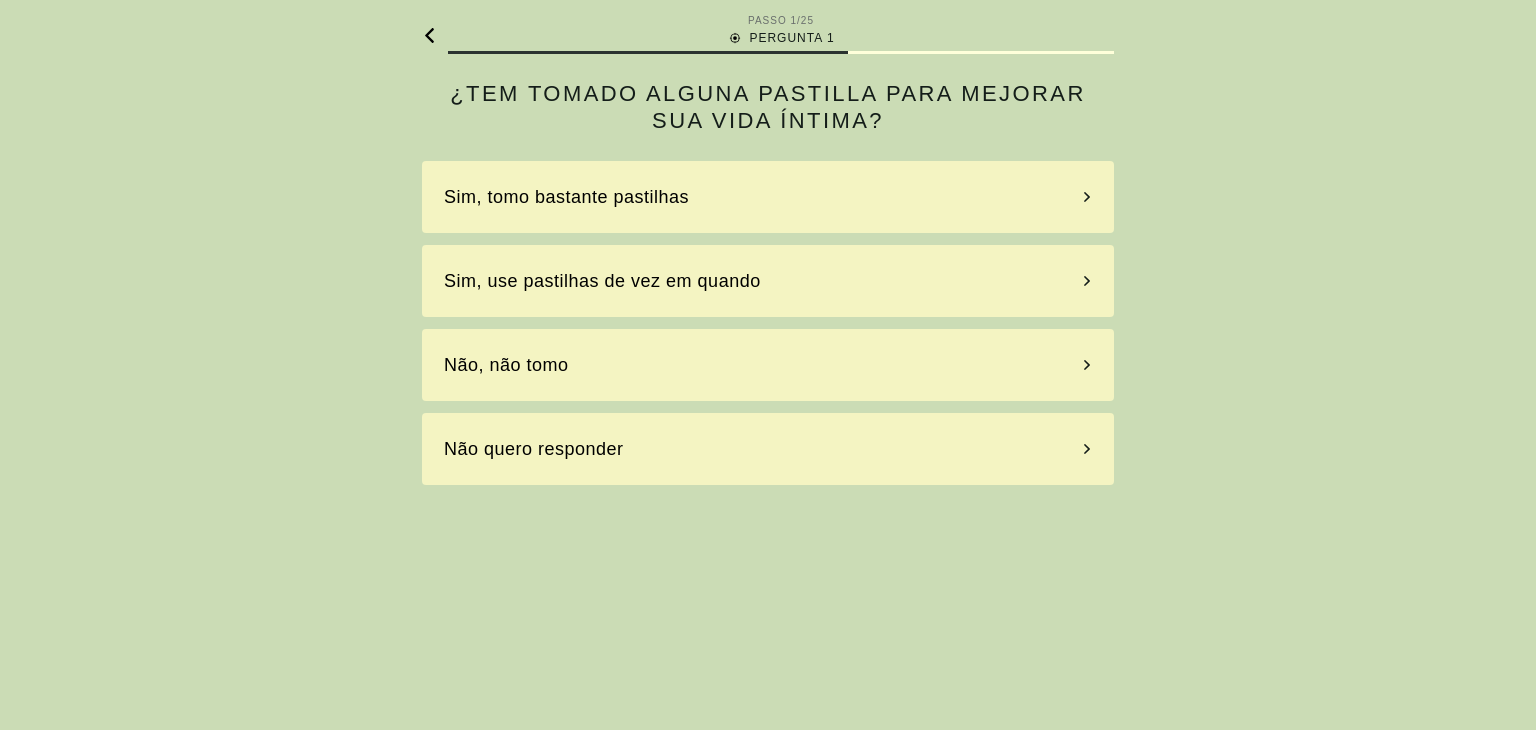 click on "Sim, use pastilhas de vez em quando" at bounding box center [602, 281] 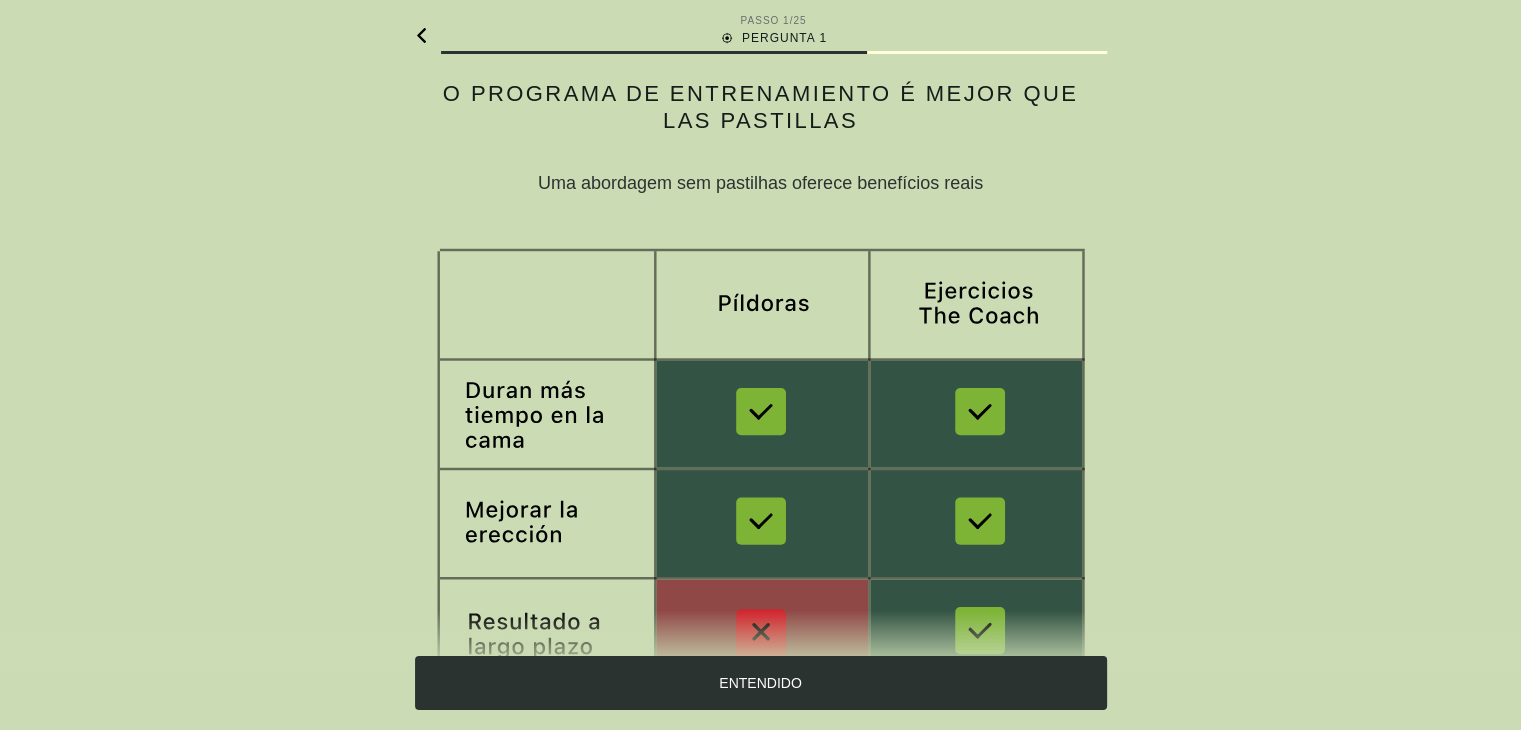 click on "ENTENDIDO" at bounding box center (760, 683) 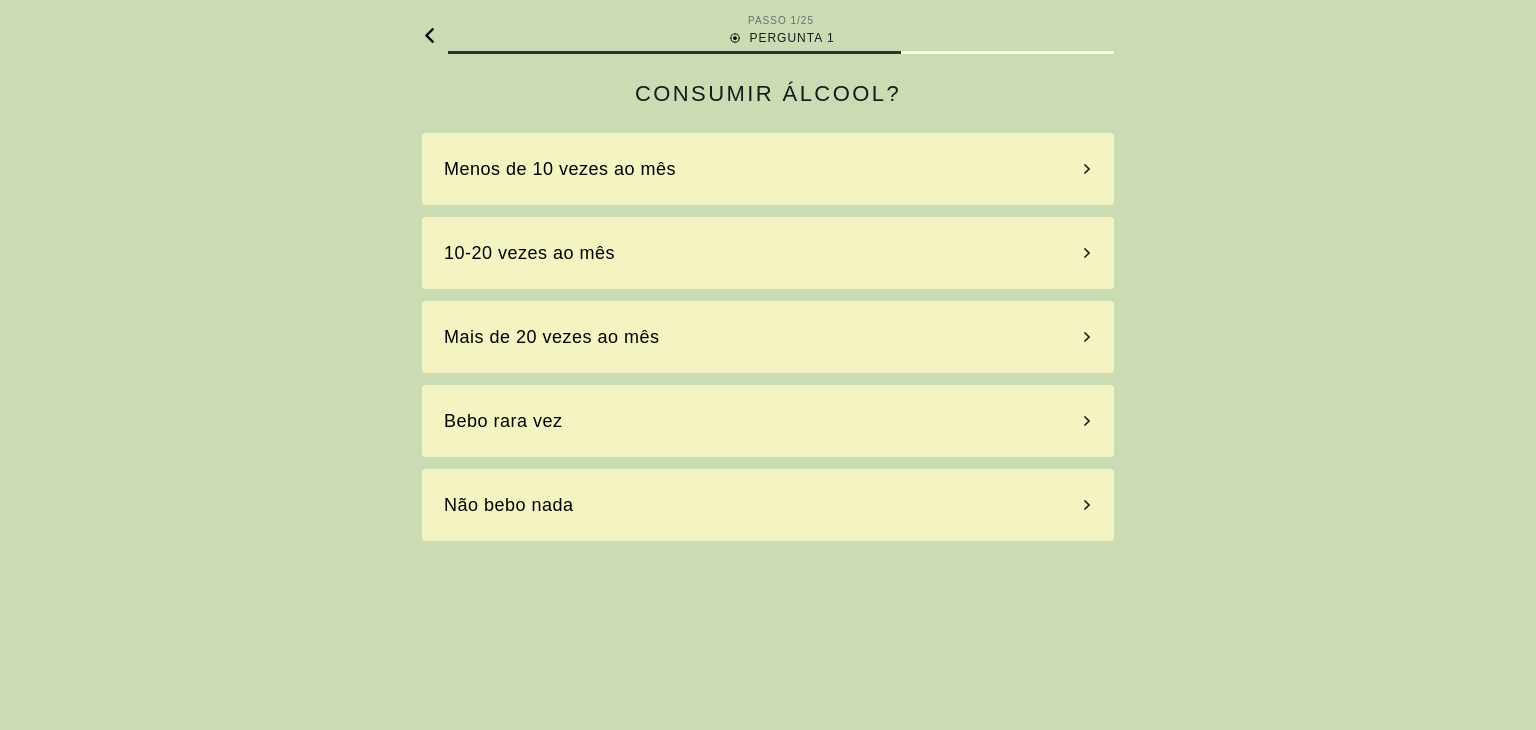 click on "10-20 vezes ao mês" at bounding box center (768, 253) 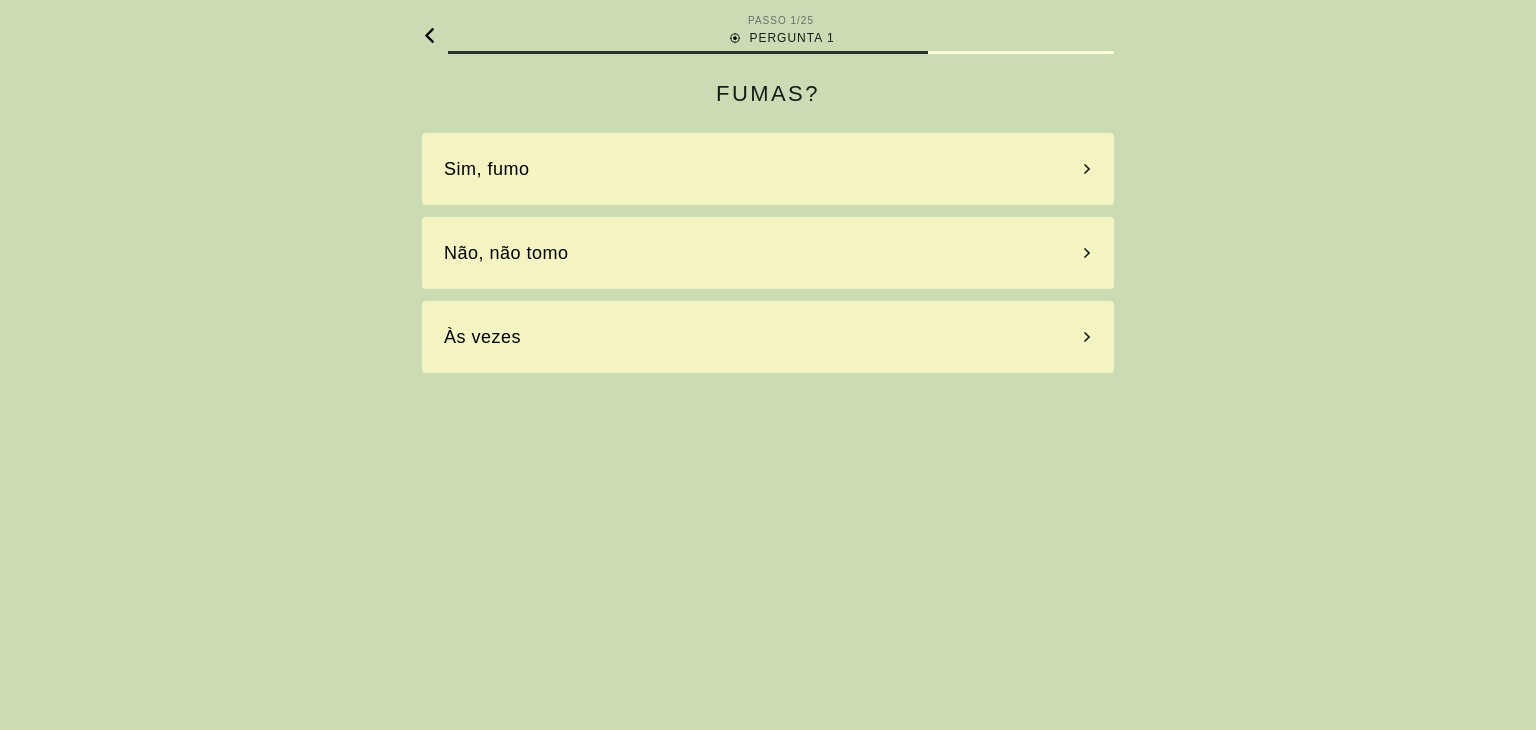 click on "Às vezes" at bounding box center [768, 337] 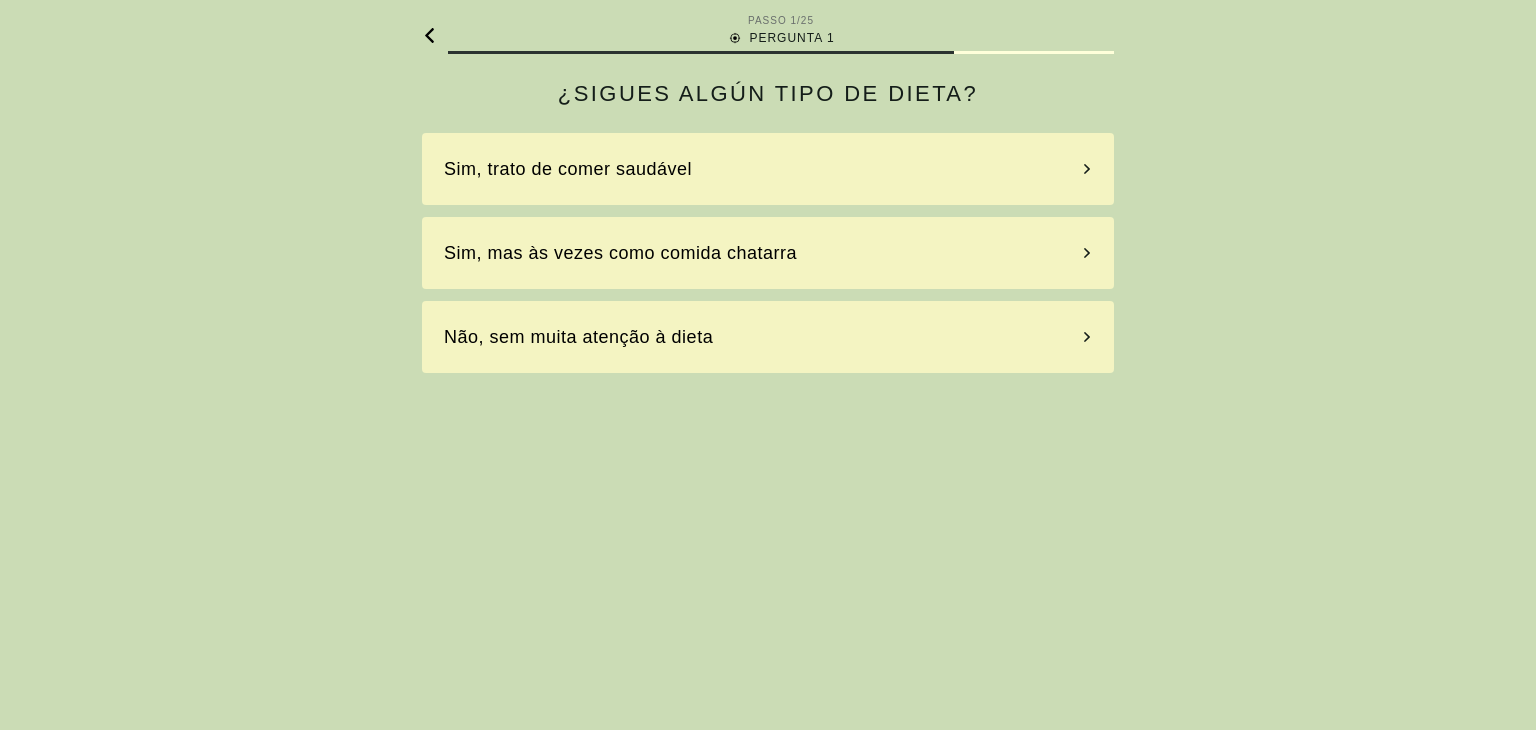 click on "Sim, trato de comer saudável" at bounding box center [768, 169] 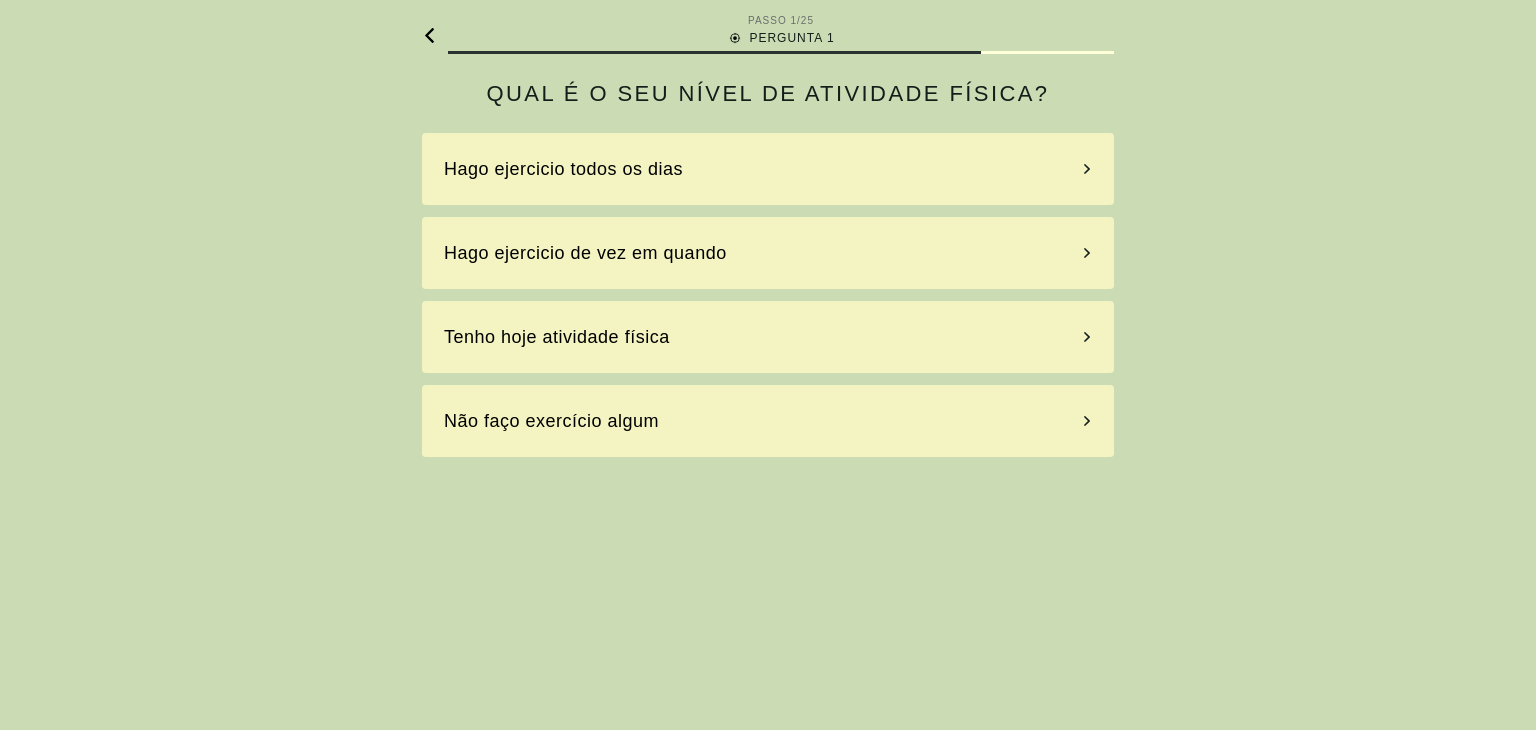 click on "Hago ejercicio de vez em quando" at bounding box center [585, 253] 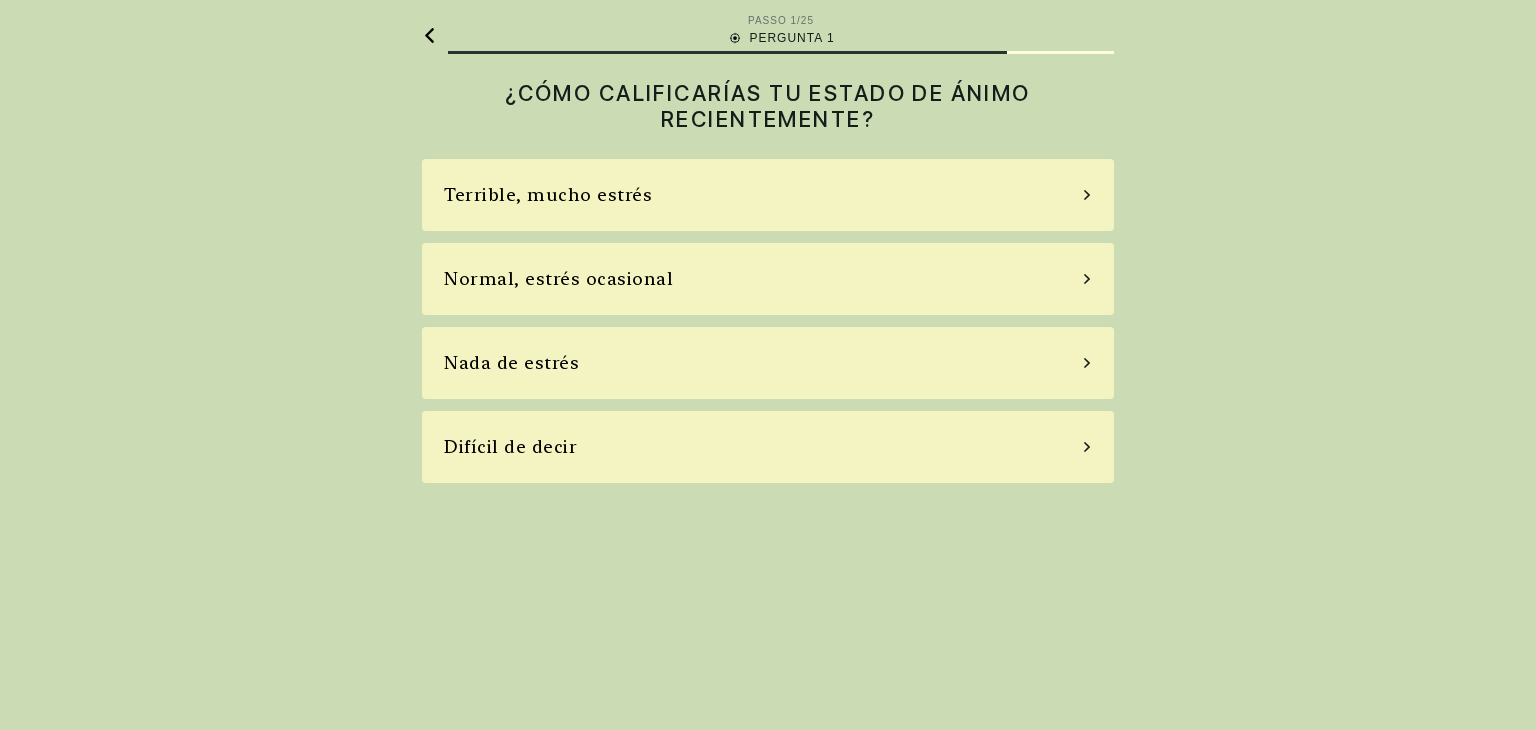 click on "Normal, estrés ocasional" at bounding box center [768, 279] 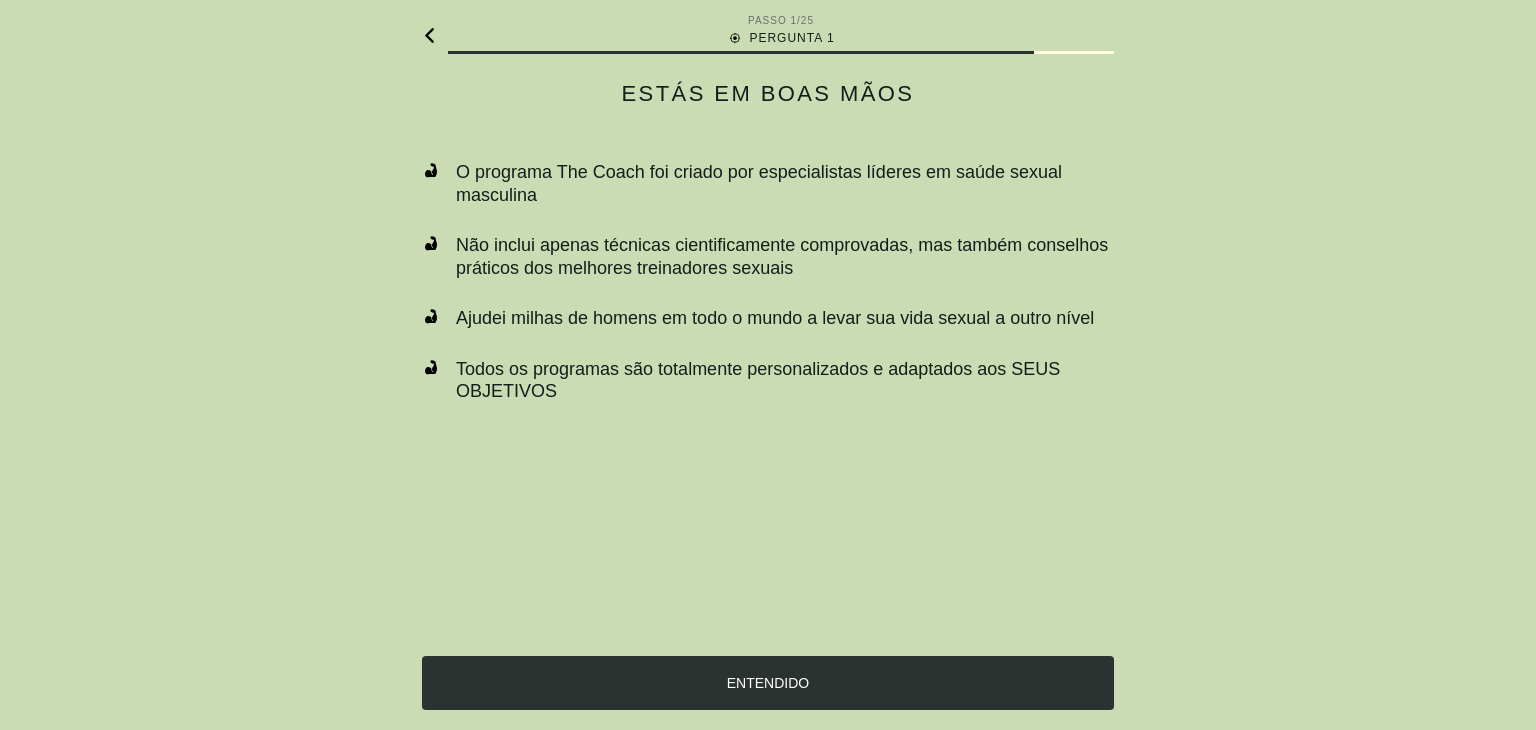 click on "ENTENDIDO" at bounding box center [768, 683] 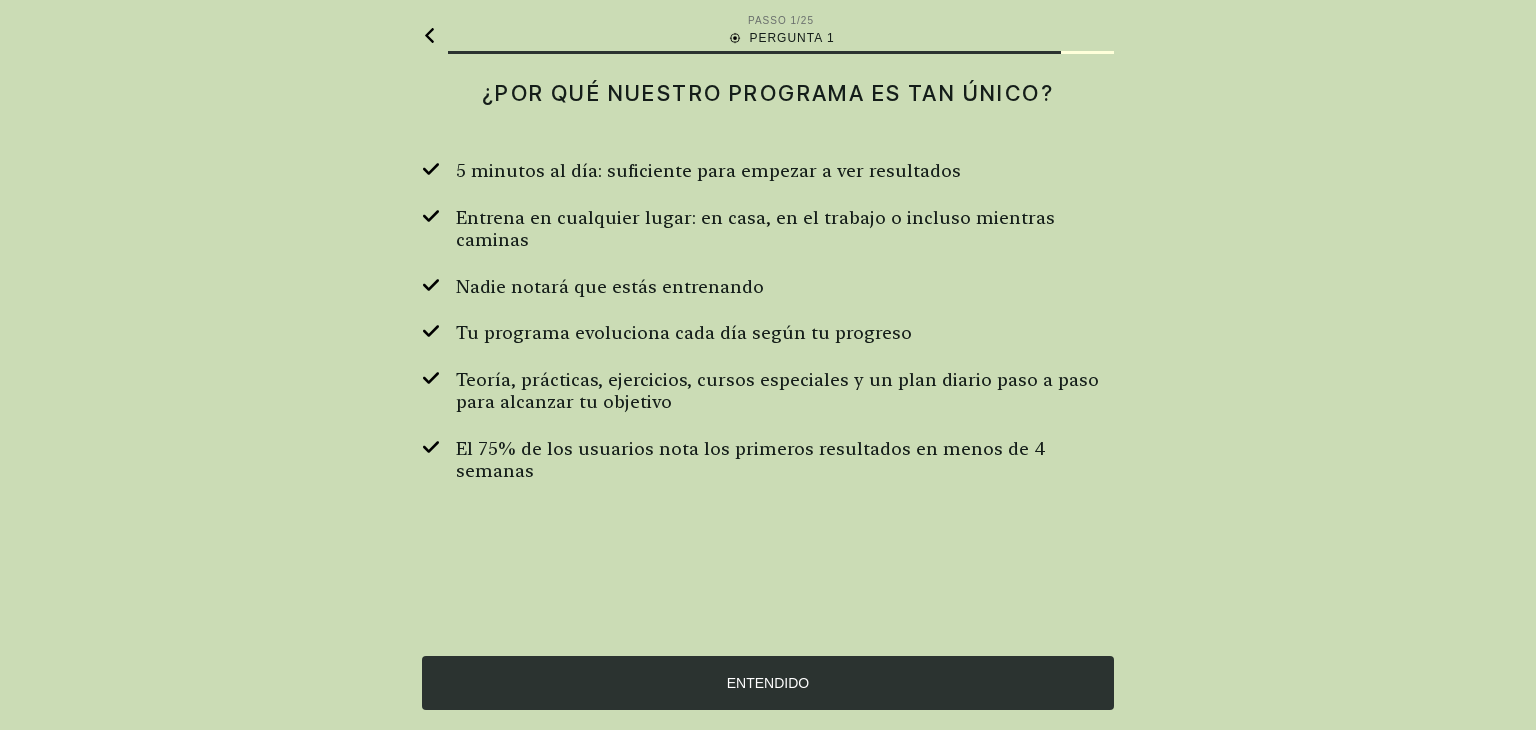 click on "ENTENDIDO" at bounding box center [768, 683] 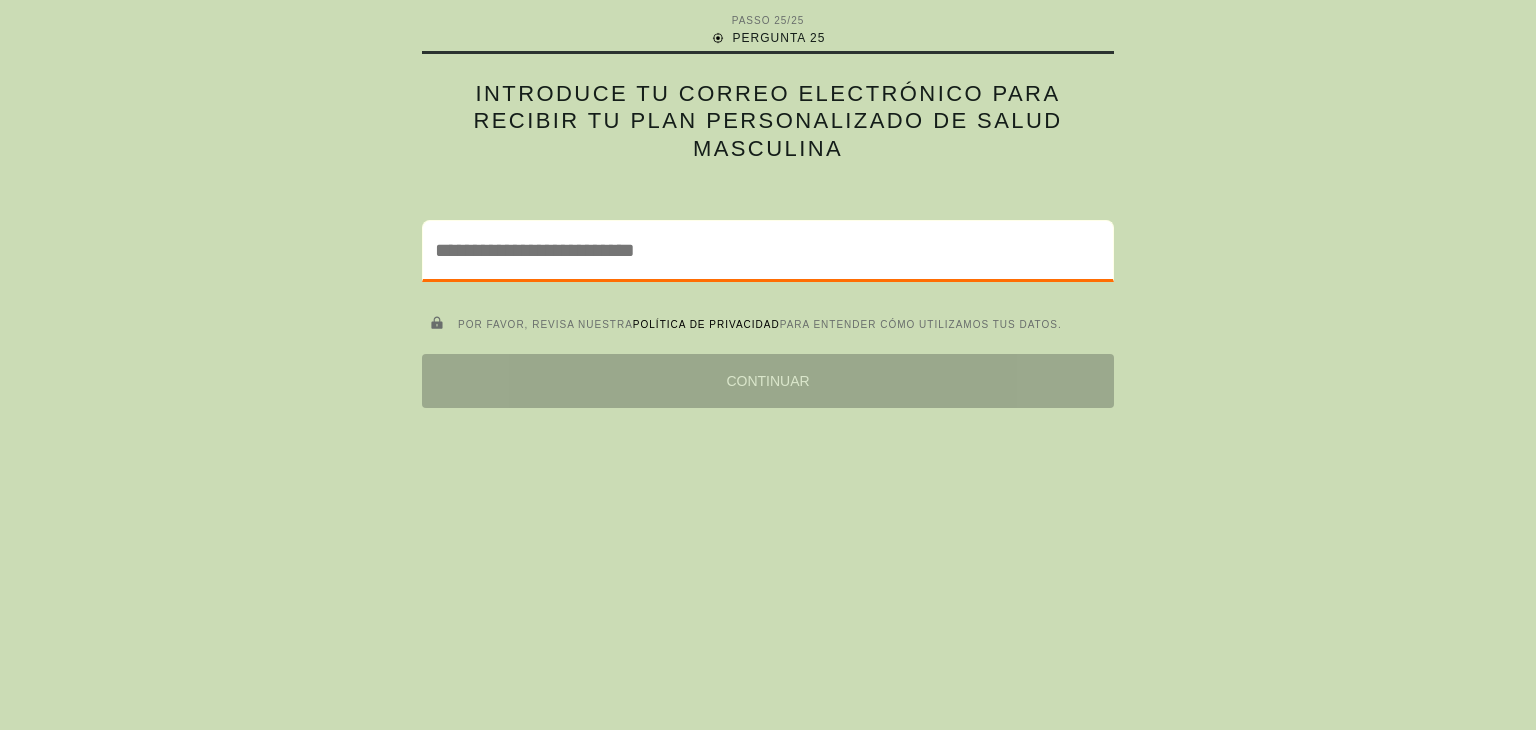 click at bounding box center [768, 250] 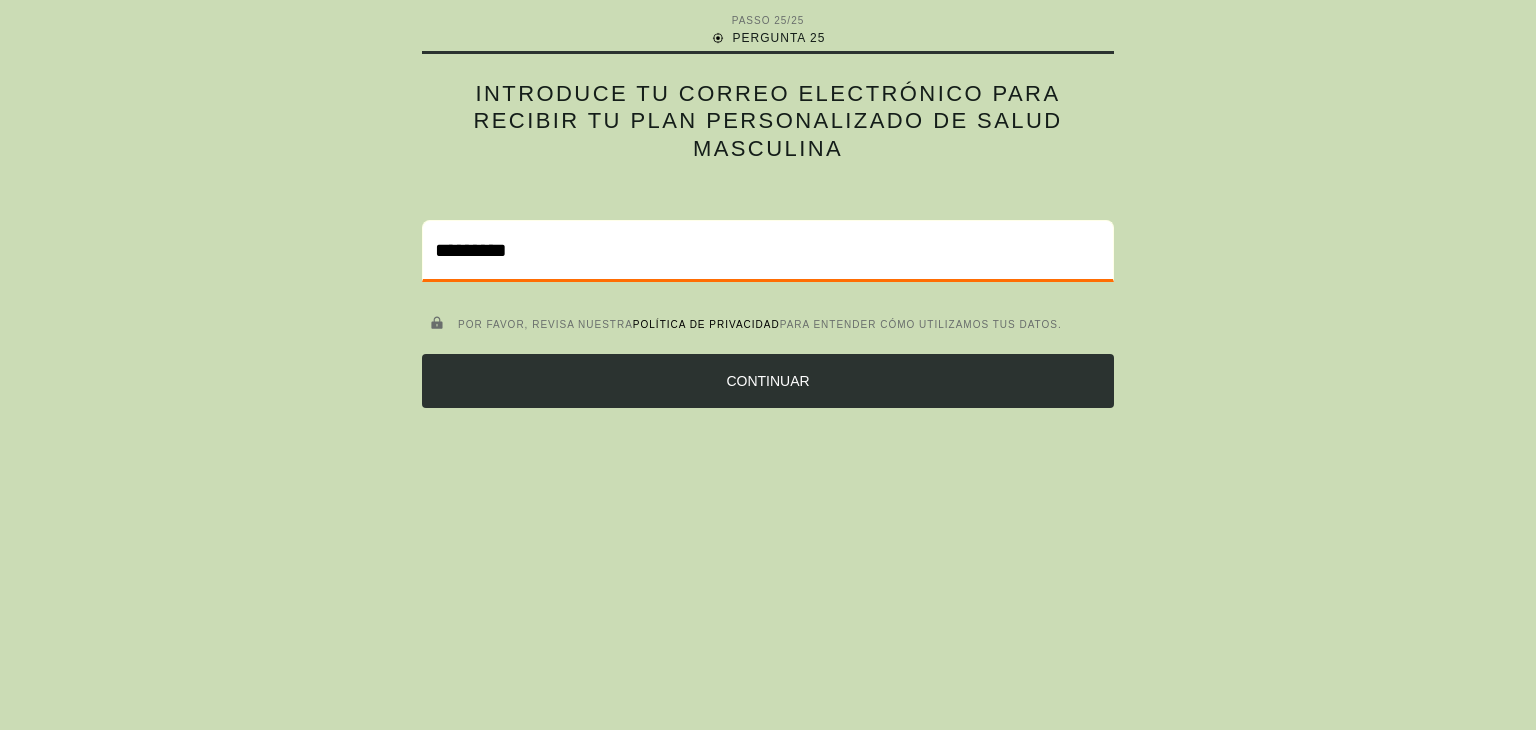 type on "*********" 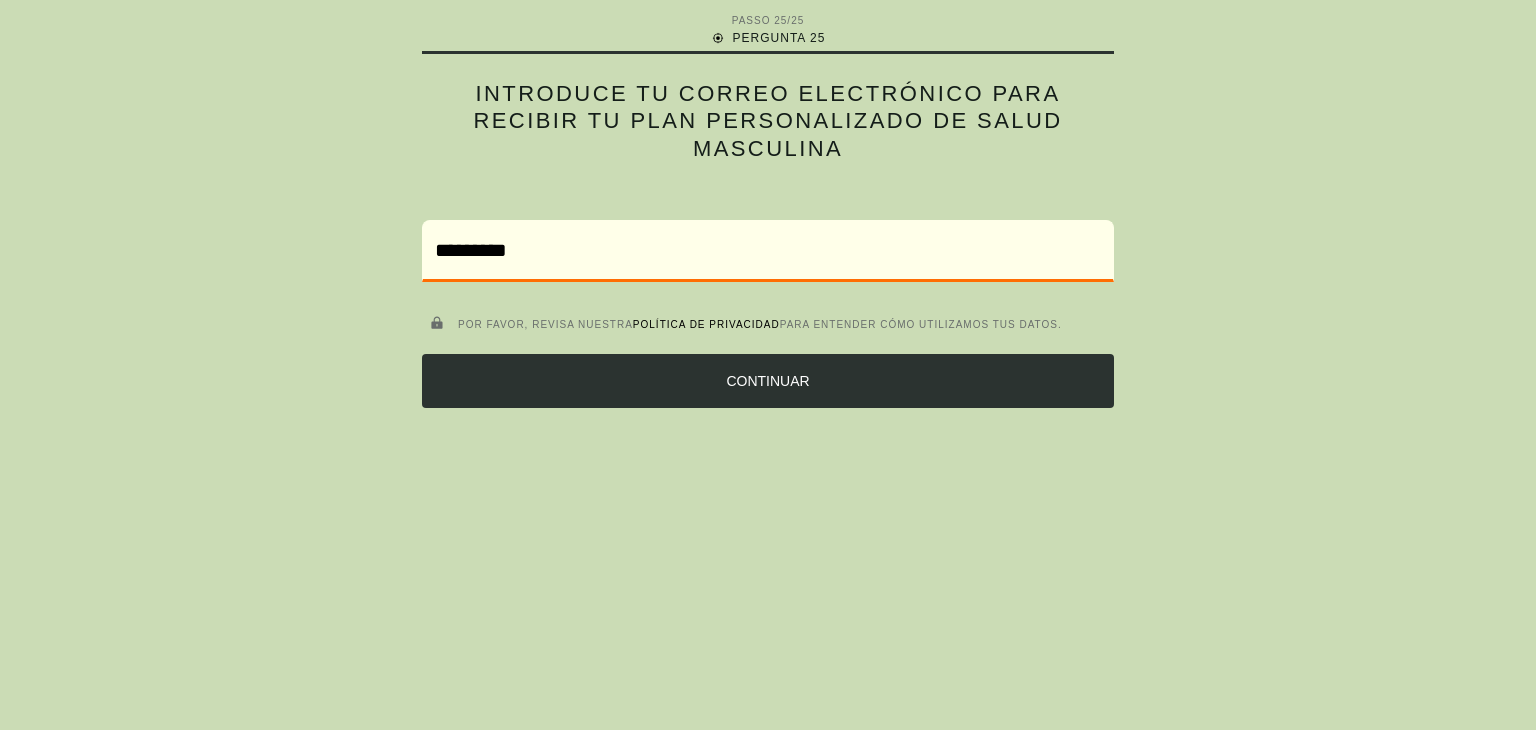click on "CONTINUAR" at bounding box center (768, 381) 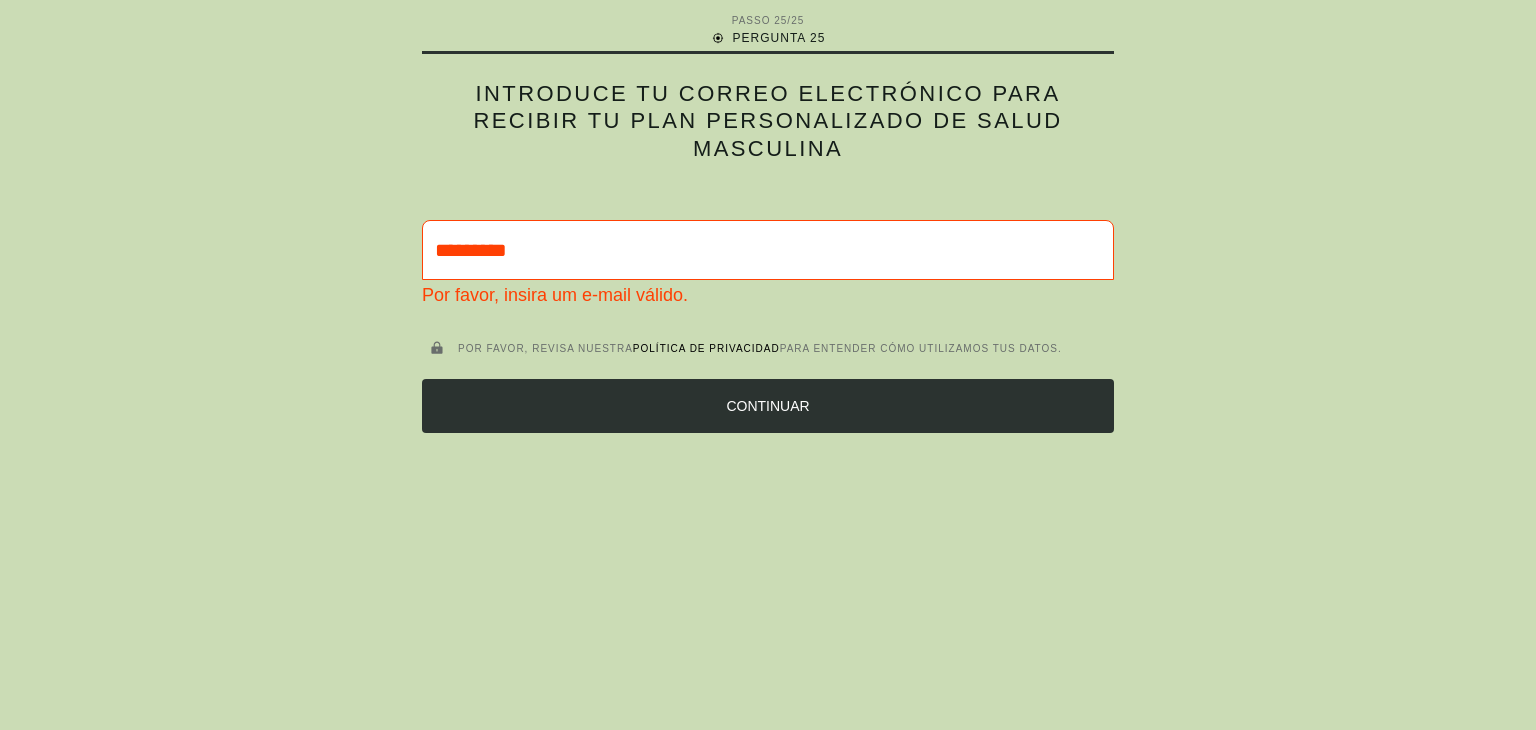 click on "*********" at bounding box center (768, 250) 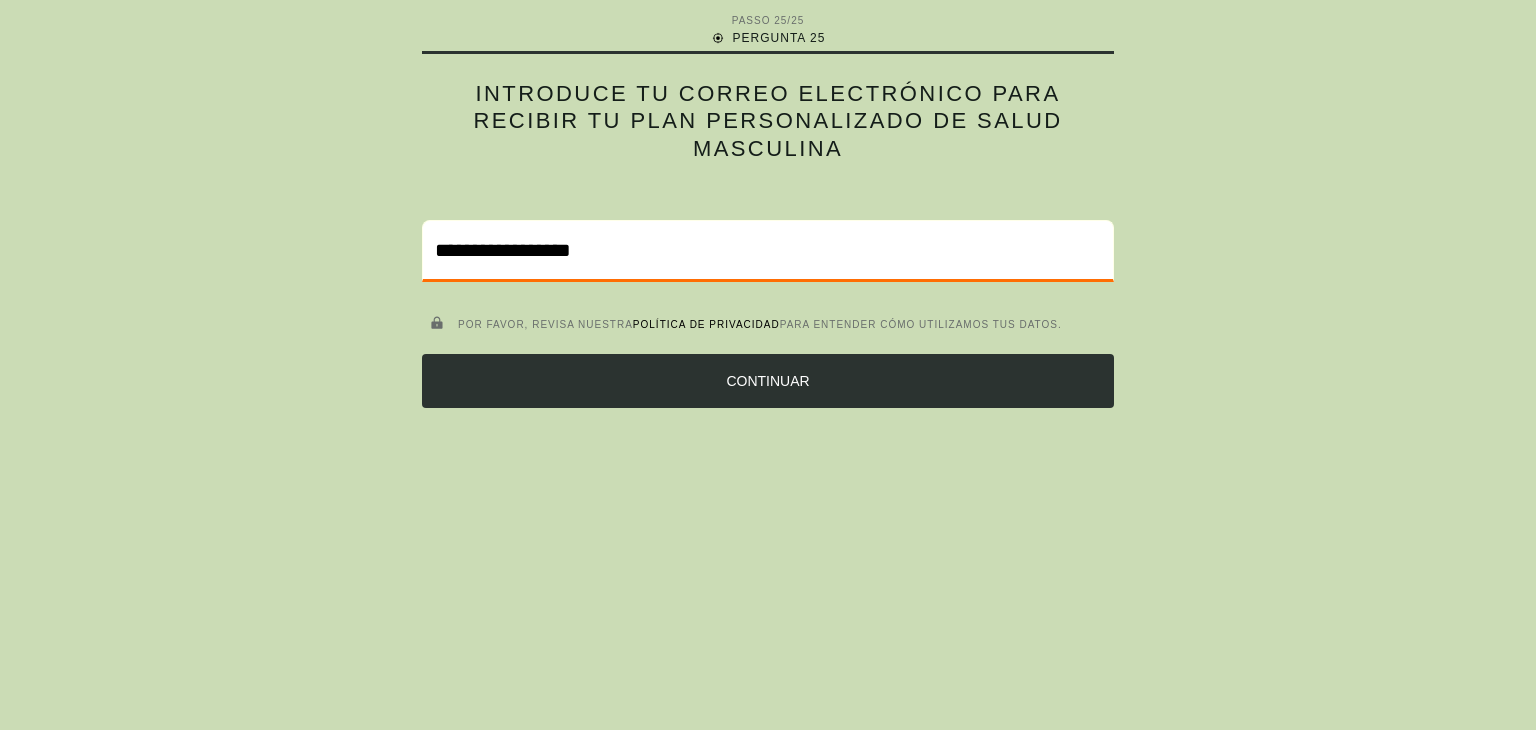 type on "**********" 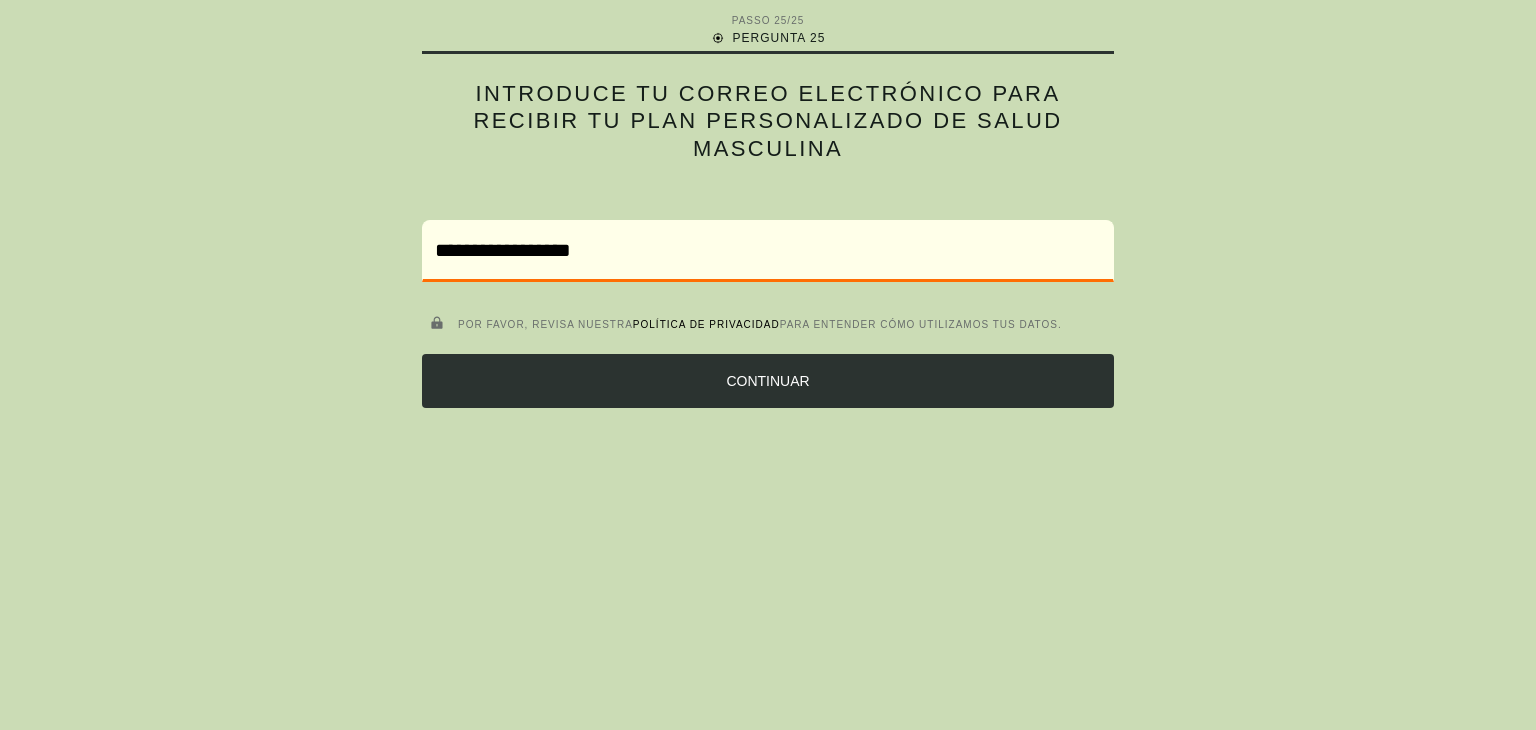 click on "CONTINUAR" at bounding box center [768, 381] 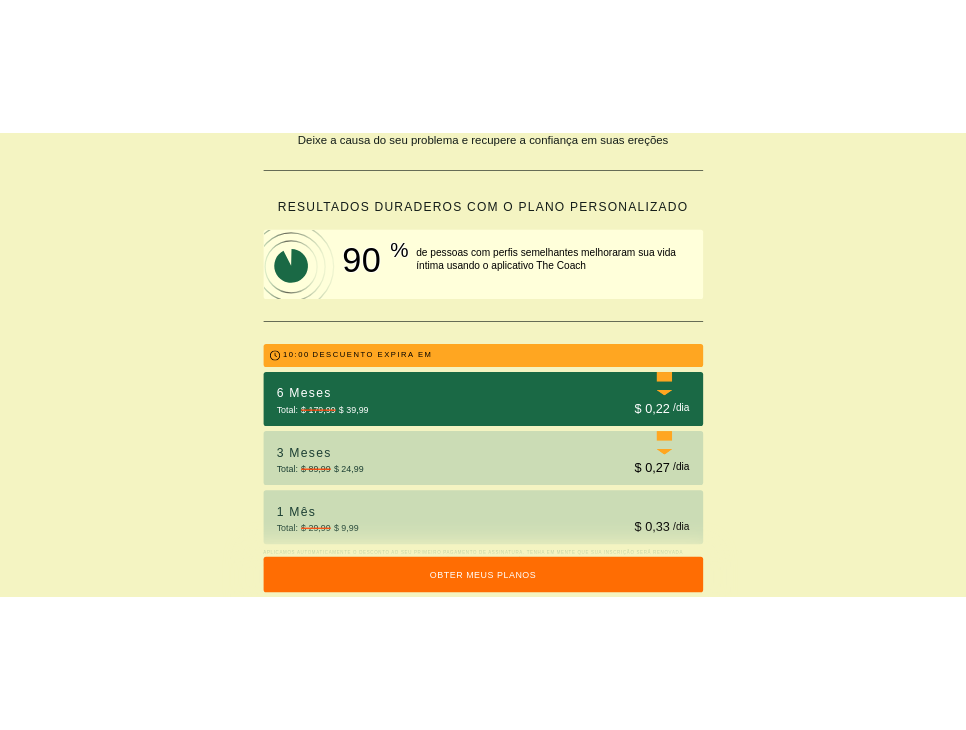 scroll, scrollTop: 294, scrollLeft: 0, axis: vertical 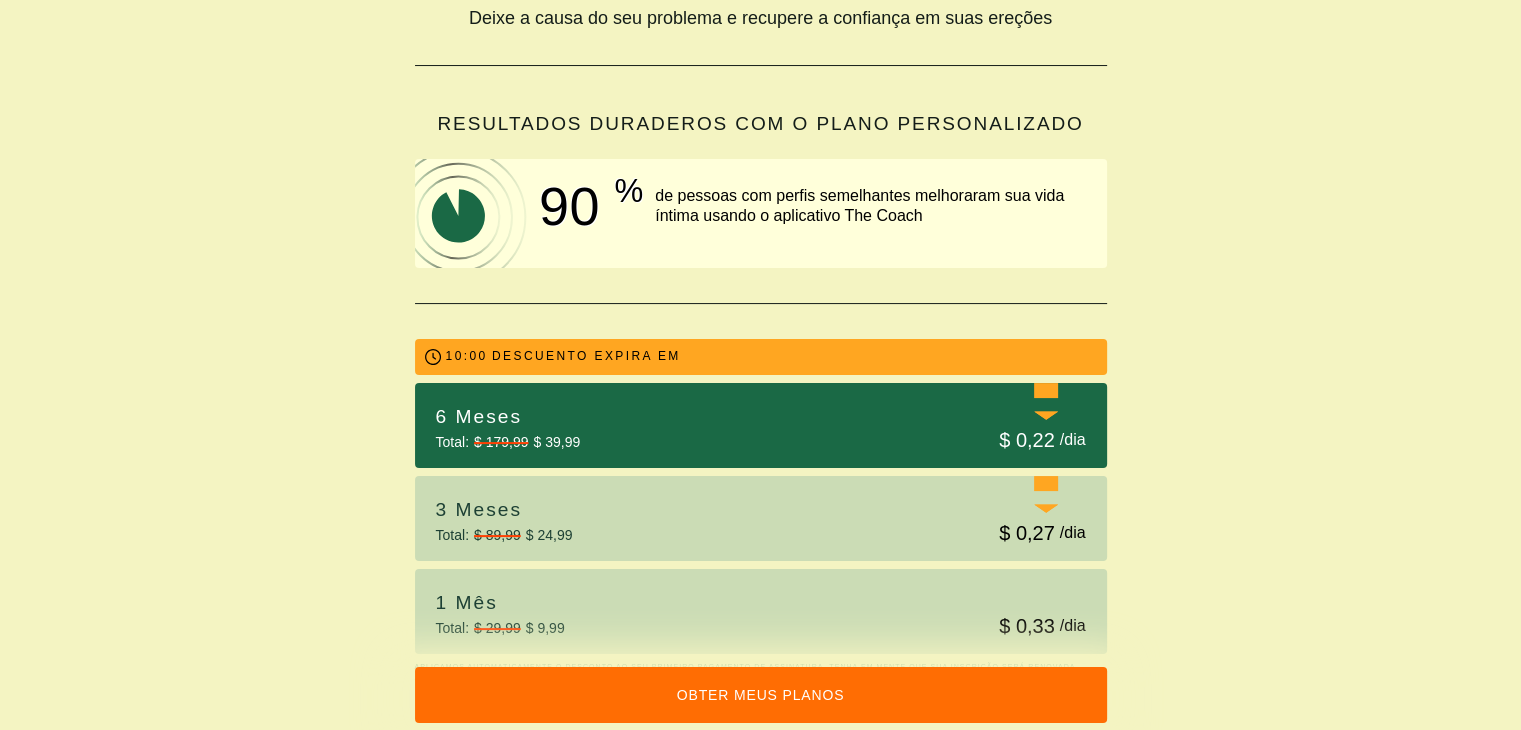 click on "Obter meus planos" at bounding box center (761, 695) 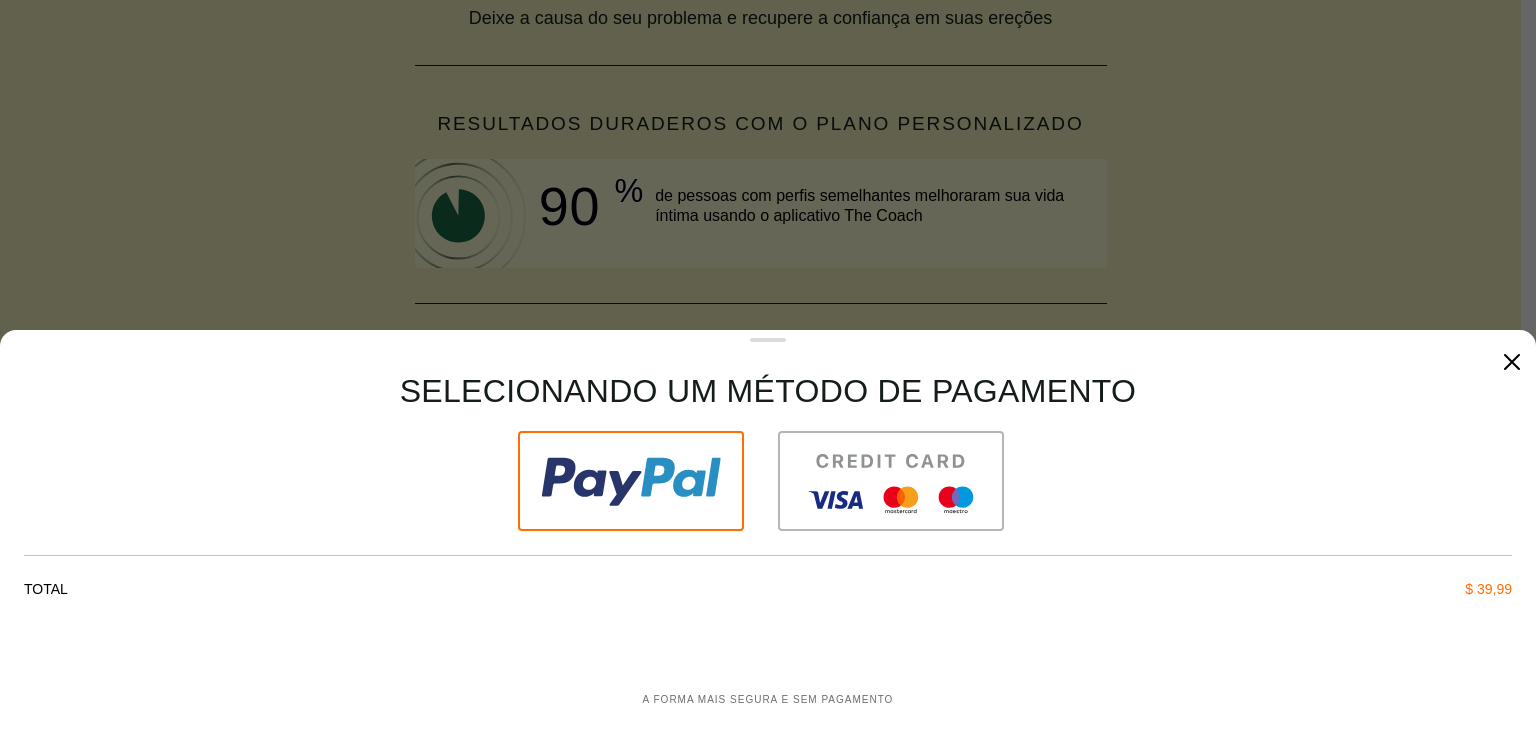 click 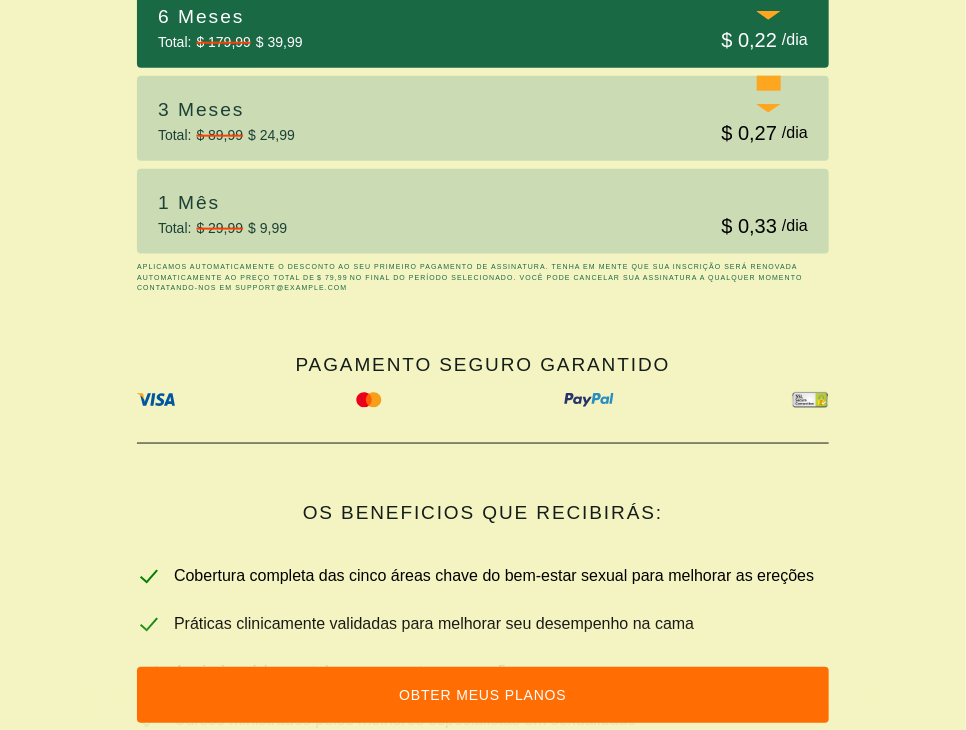 scroll, scrollTop: 896, scrollLeft: 0, axis: vertical 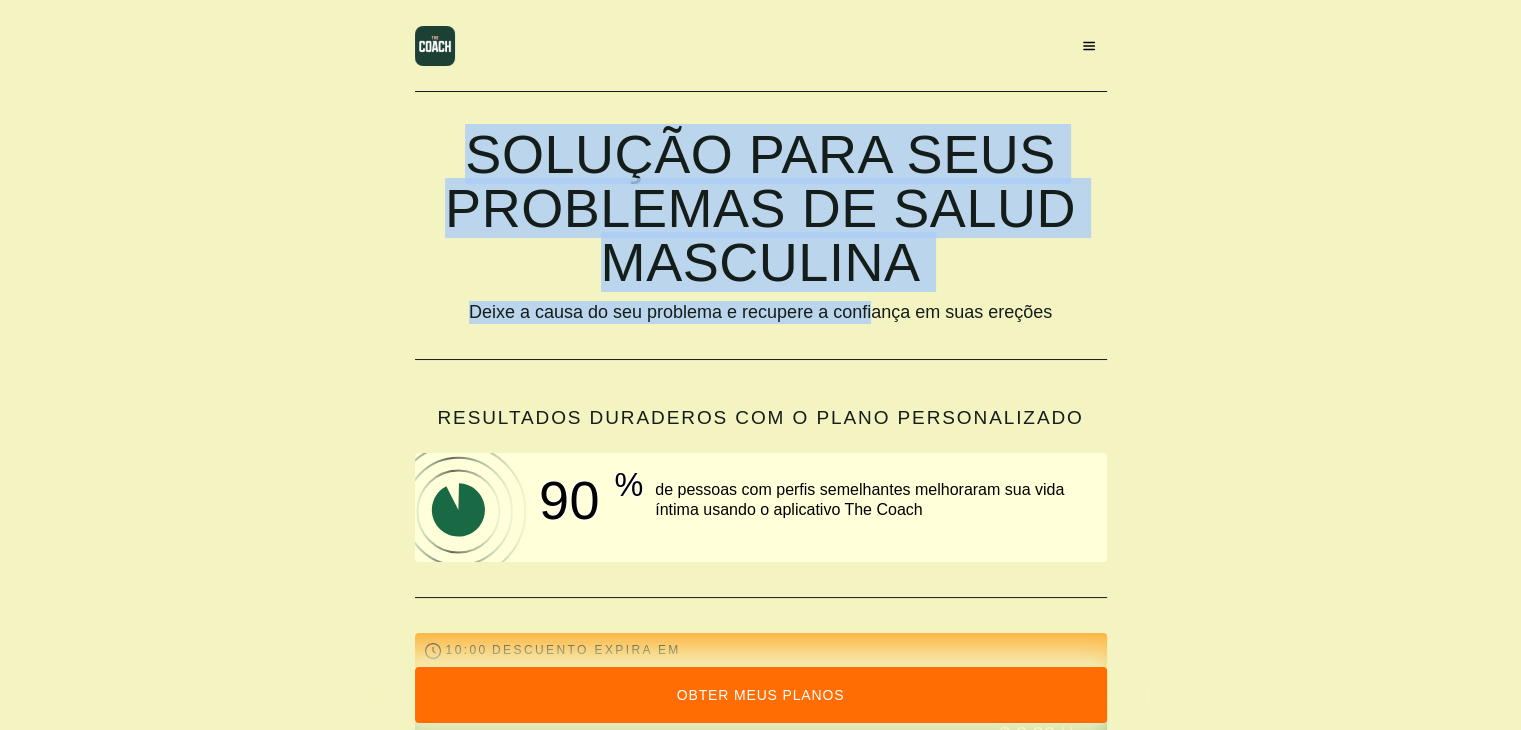 drag, startPoint x: 449, startPoint y: 153, endPoint x: 956, endPoint y: 291, distance: 525.4455 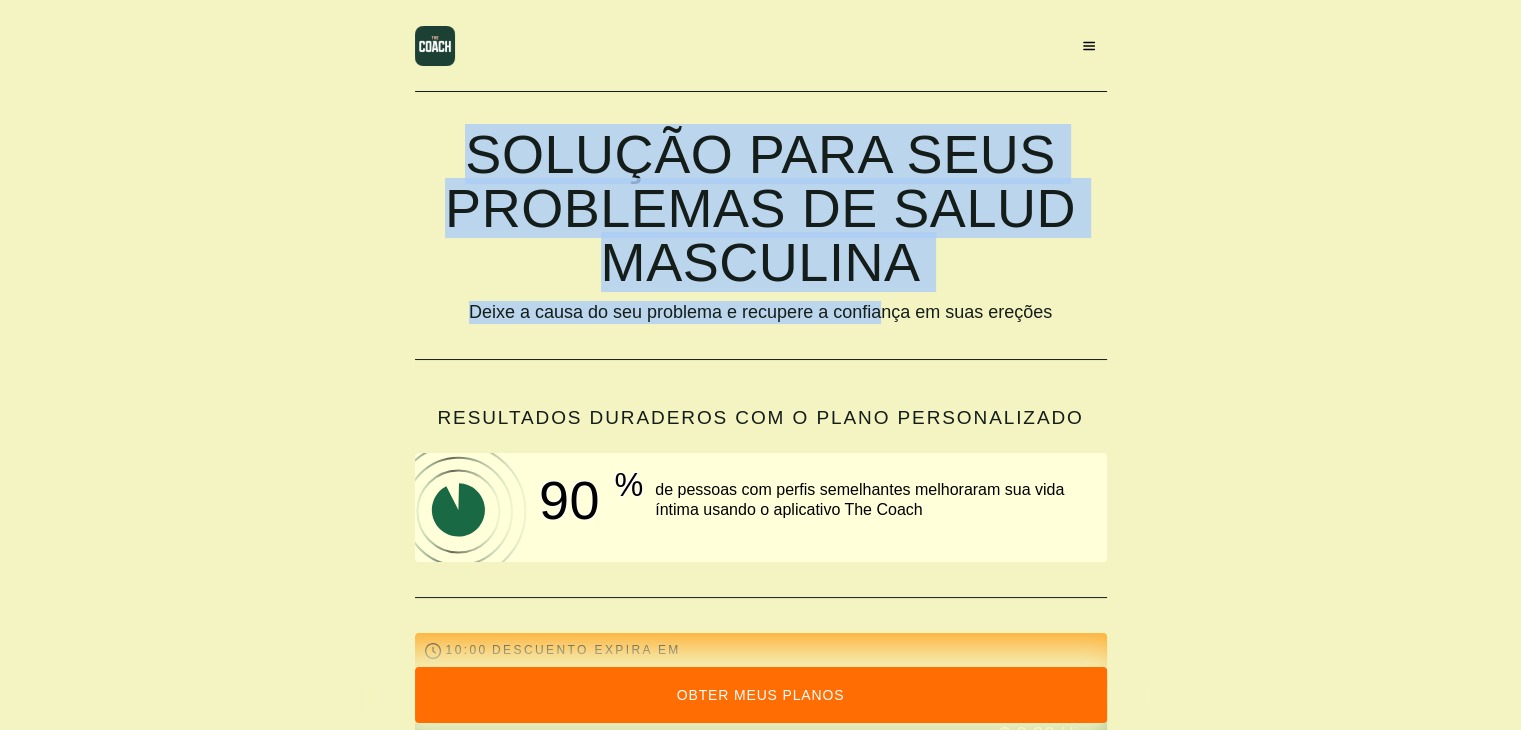 click on "SOLUÇÃO PARA SEUS PROBLEMAS DE SALUD MASCULINA" at bounding box center (761, 208) 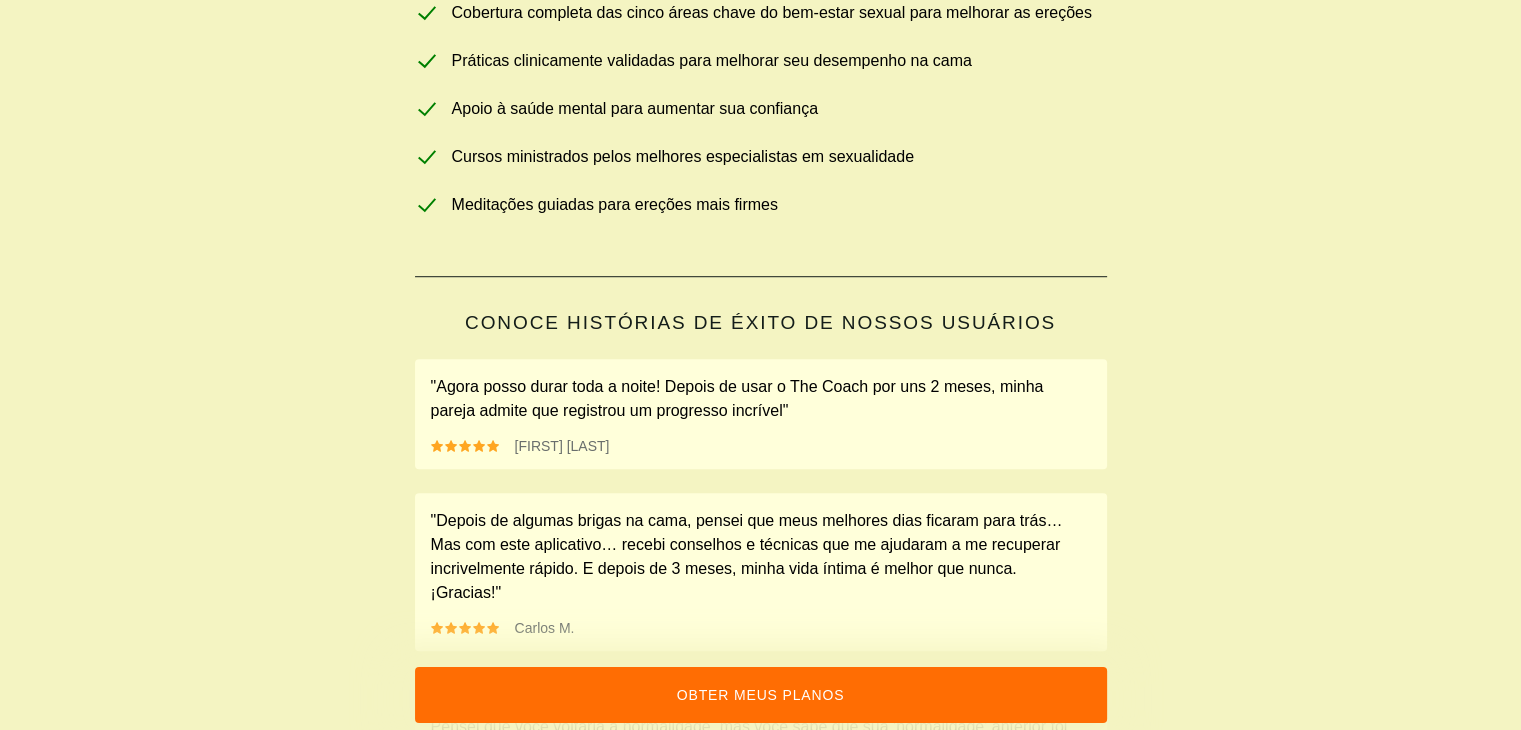 scroll, scrollTop: 1400, scrollLeft: 0, axis: vertical 